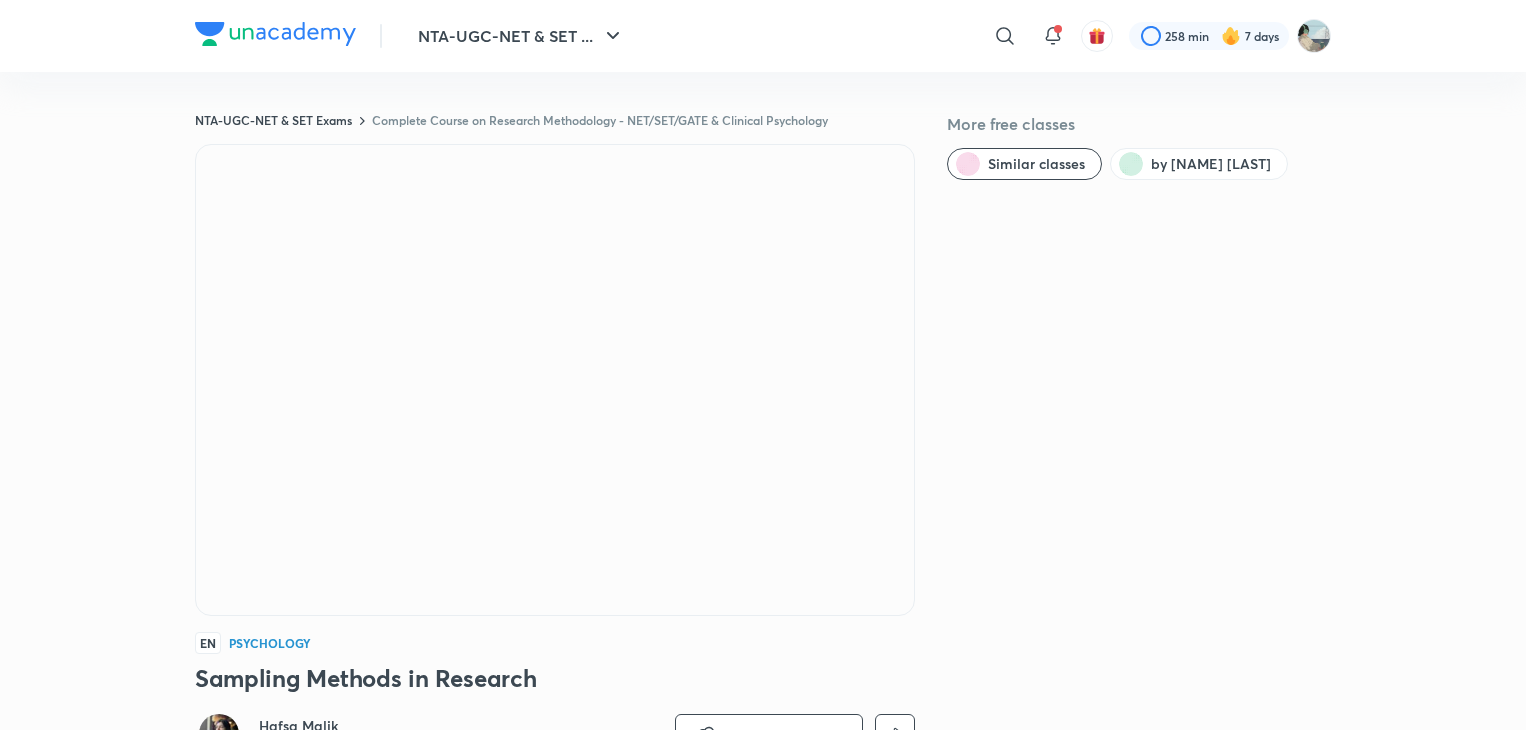 scroll, scrollTop: 0, scrollLeft: 0, axis: both 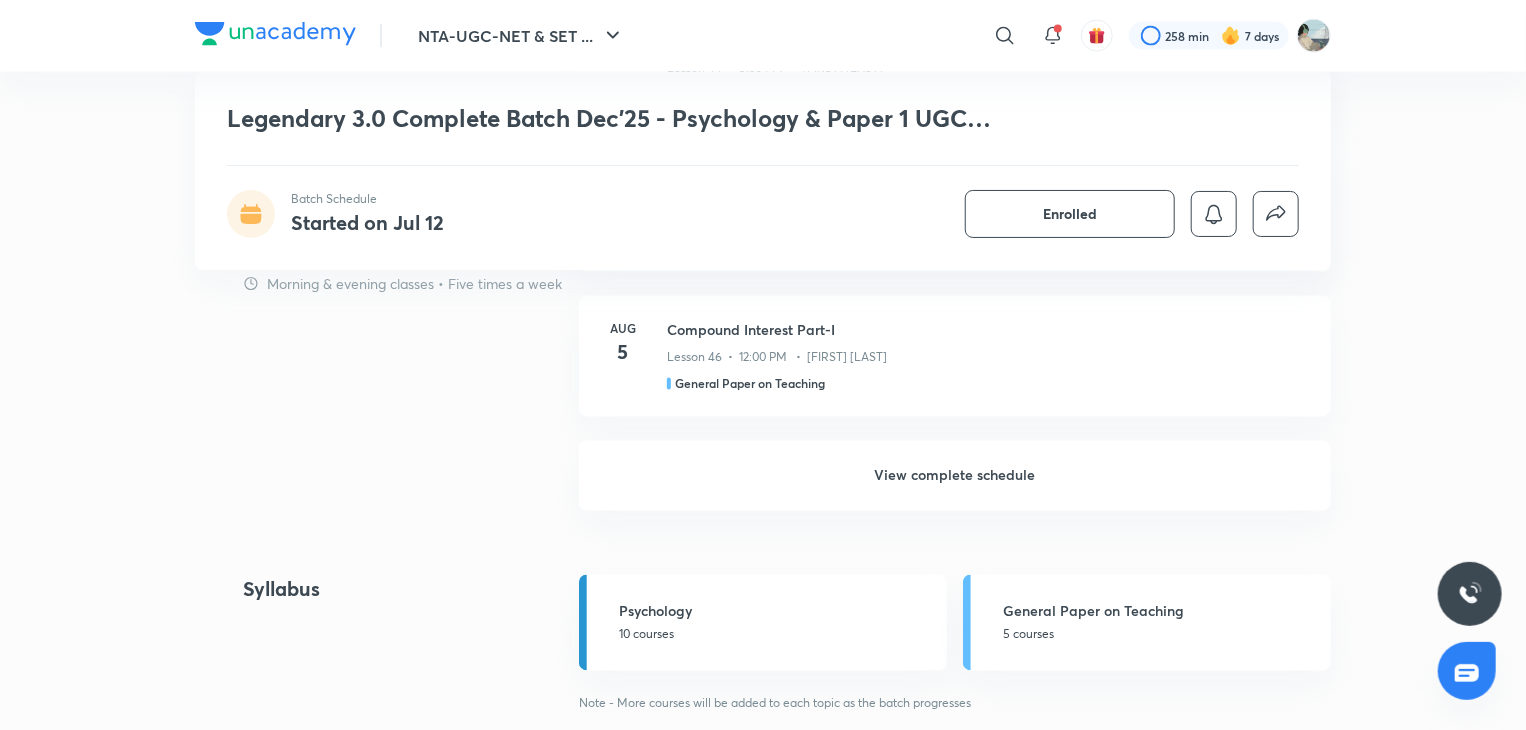 click on "View complete schedule" at bounding box center (955, 476) 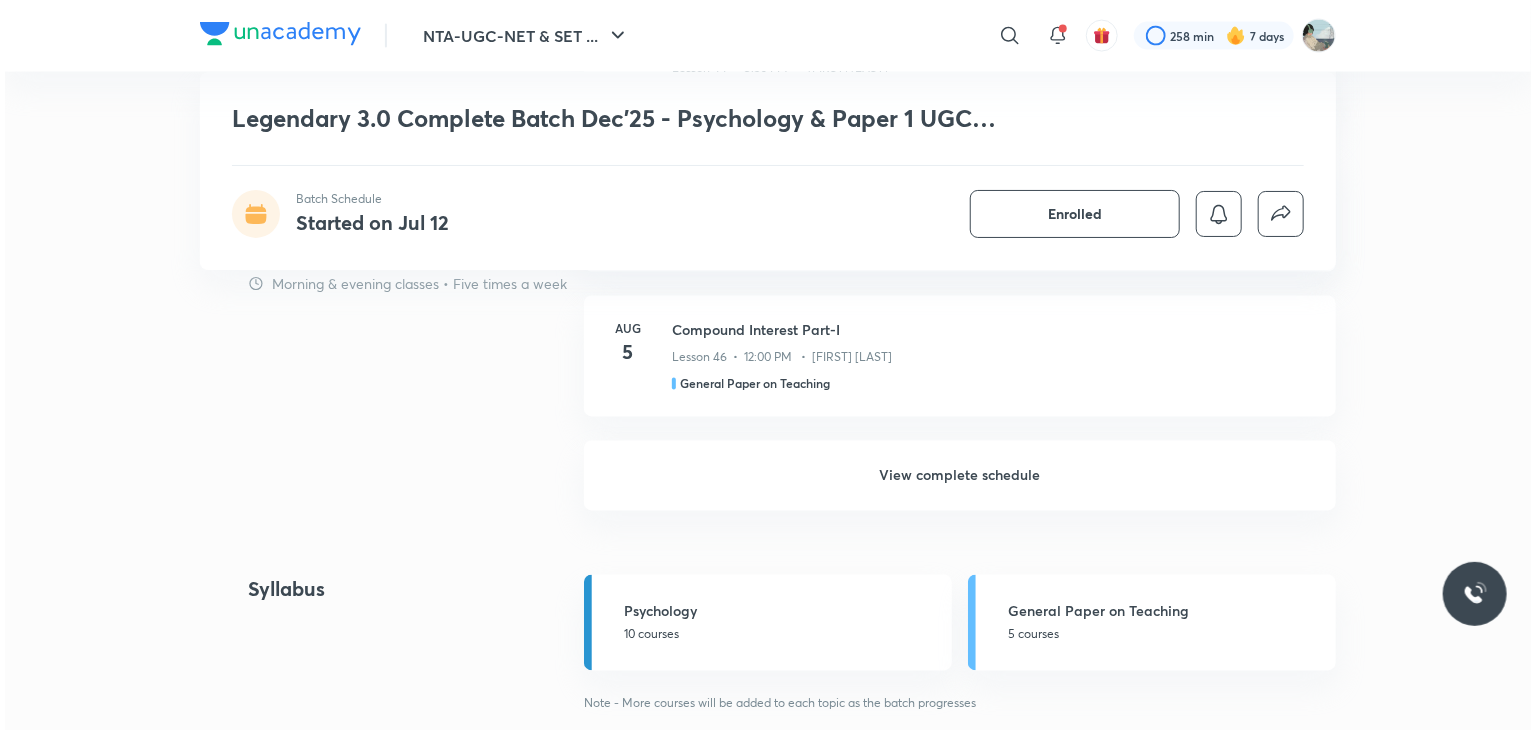 scroll, scrollTop: 0, scrollLeft: 0, axis: both 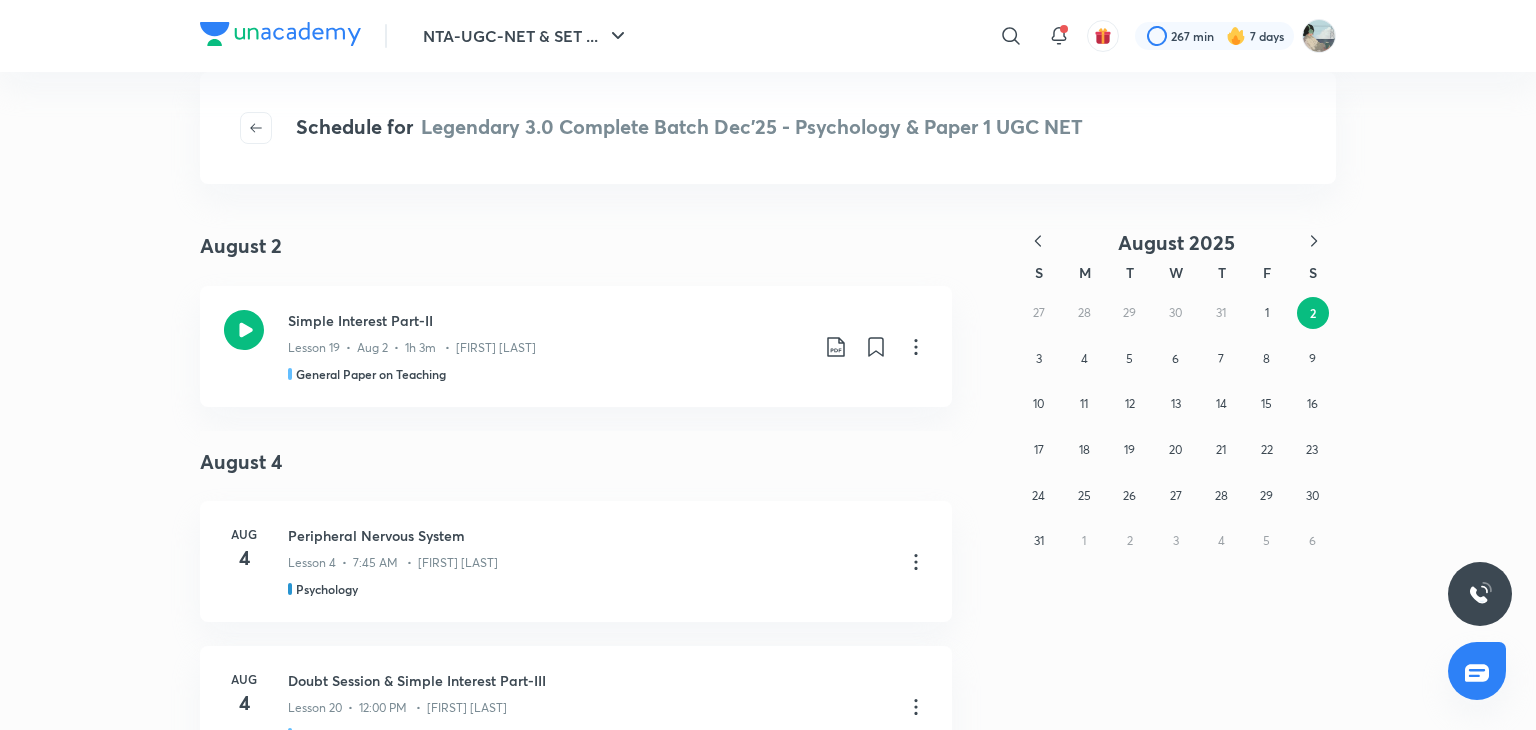 click 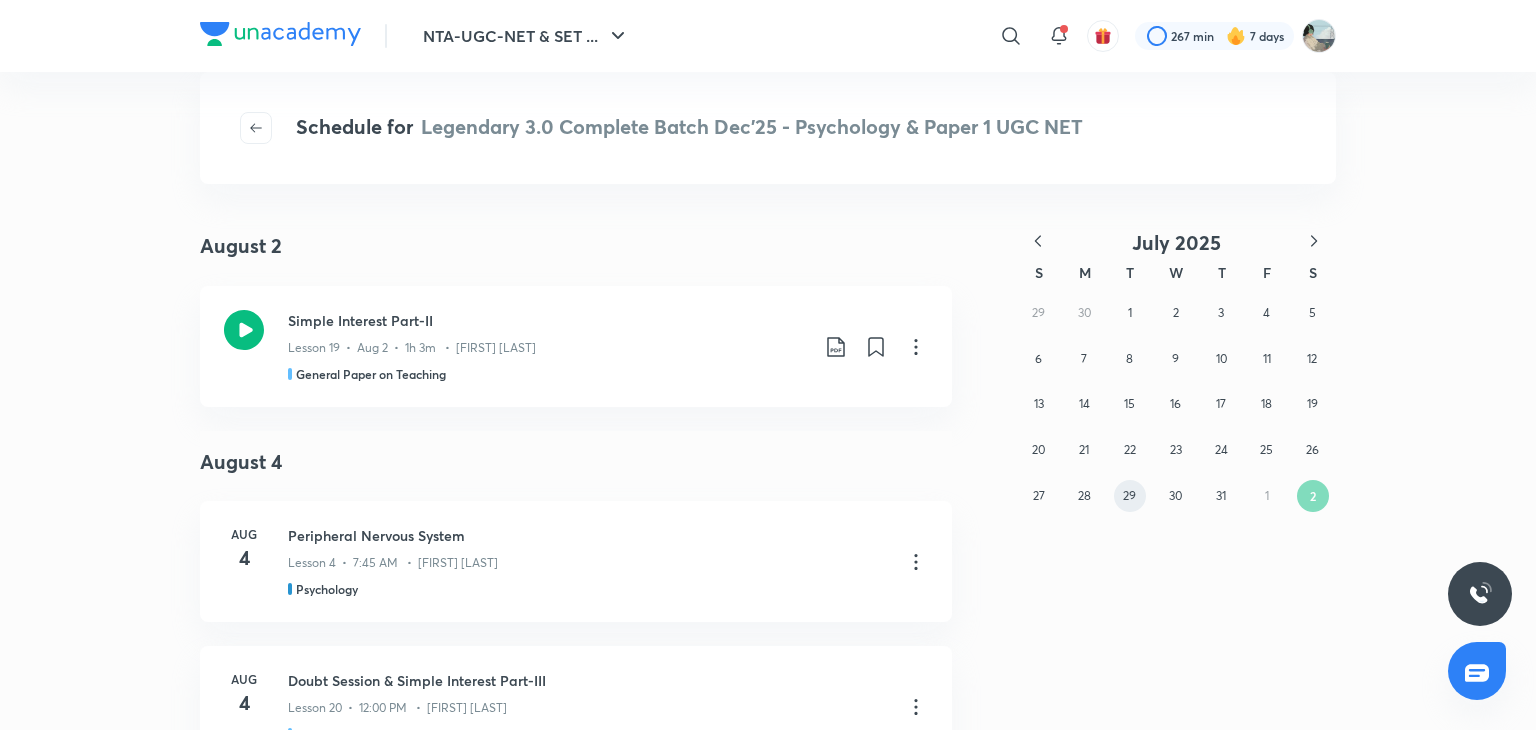click on "29" at bounding box center (1130, 496) 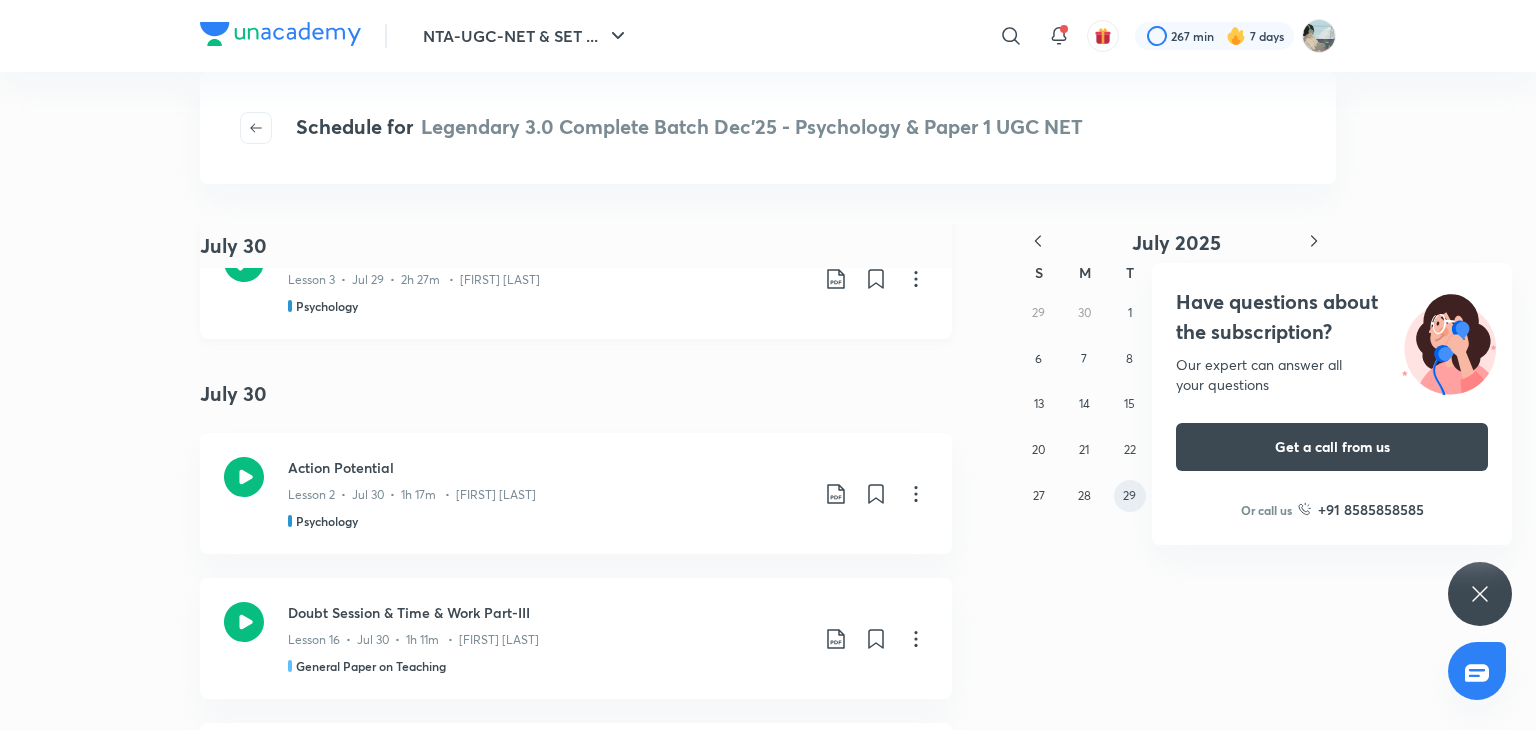 scroll, scrollTop: 5760, scrollLeft: 0, axis: vertical 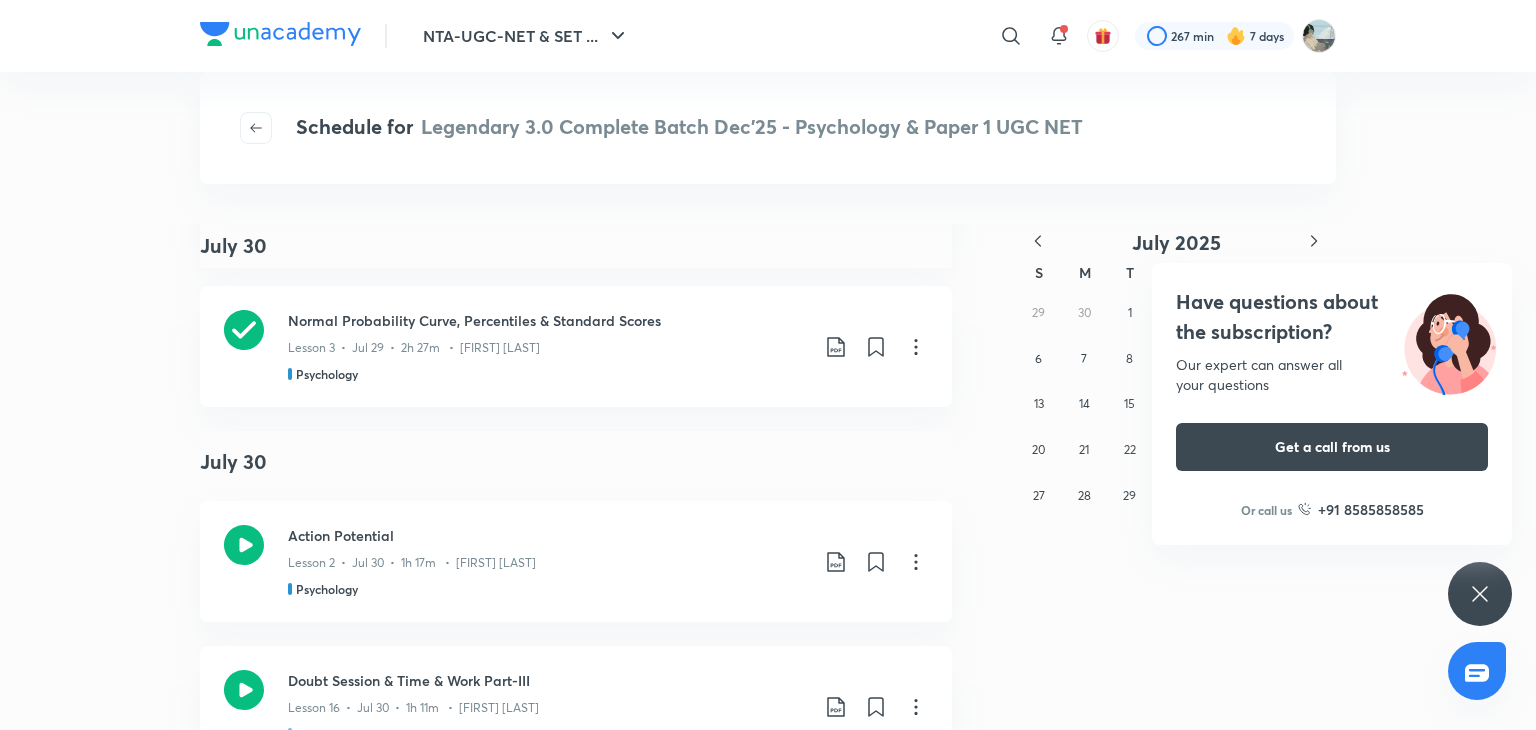 click on "Have questions about the subscription? Our expert can answer all your questions Get a call from us Or call us +91 8585858585" at bounding box center (1480, 594) 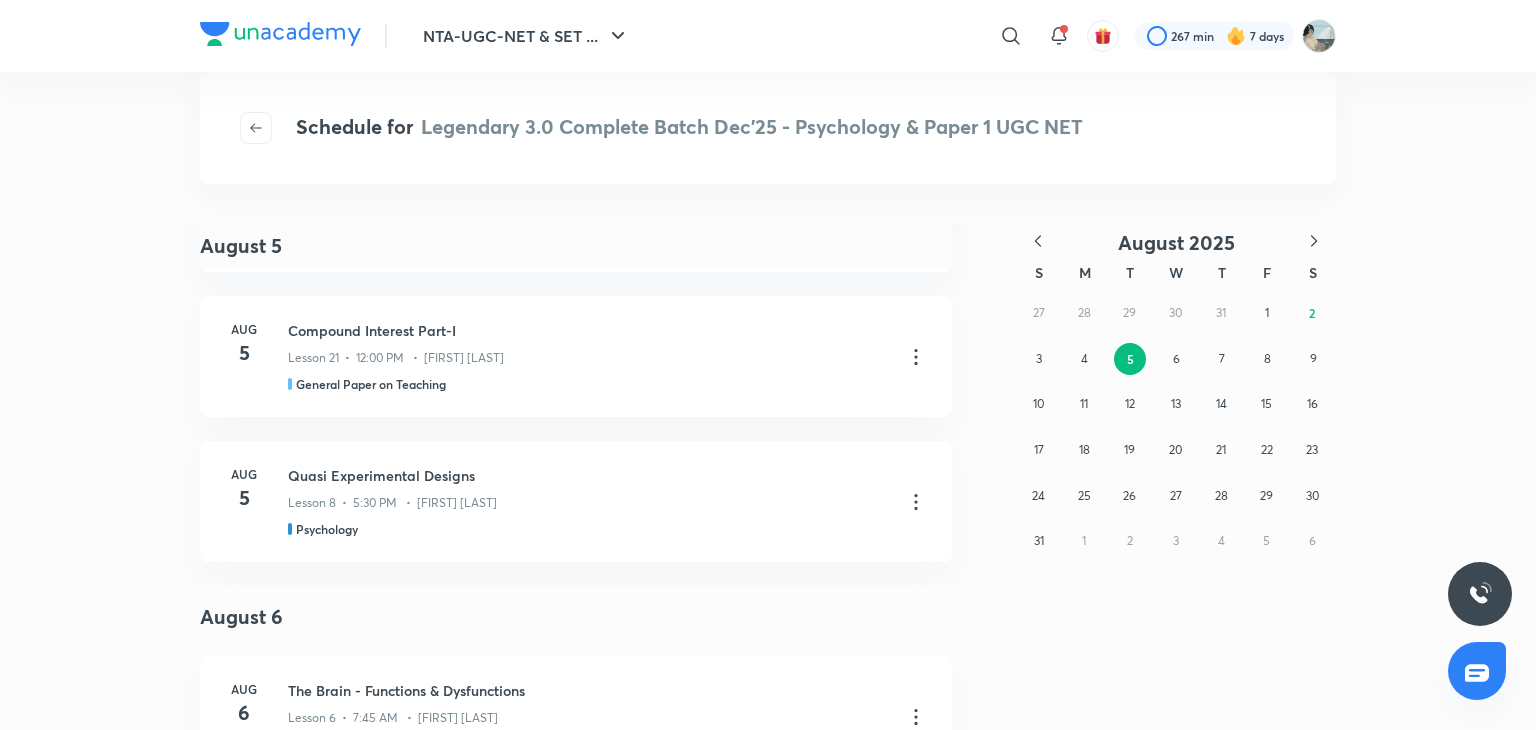scroll, scrollTop: 8199, scrollLeft: 0, axis: vertical 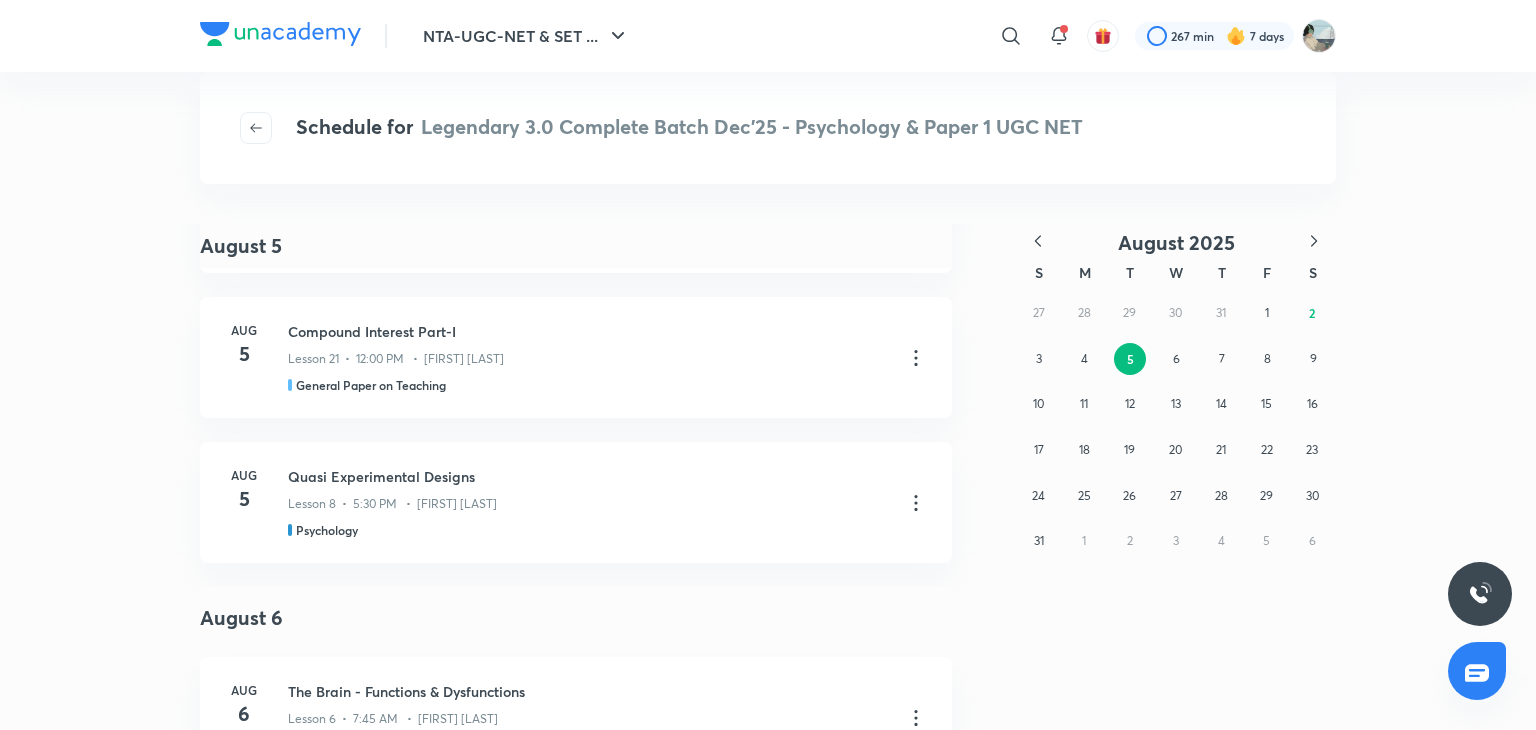 click on "August 6" at bounding box center (576, 618) 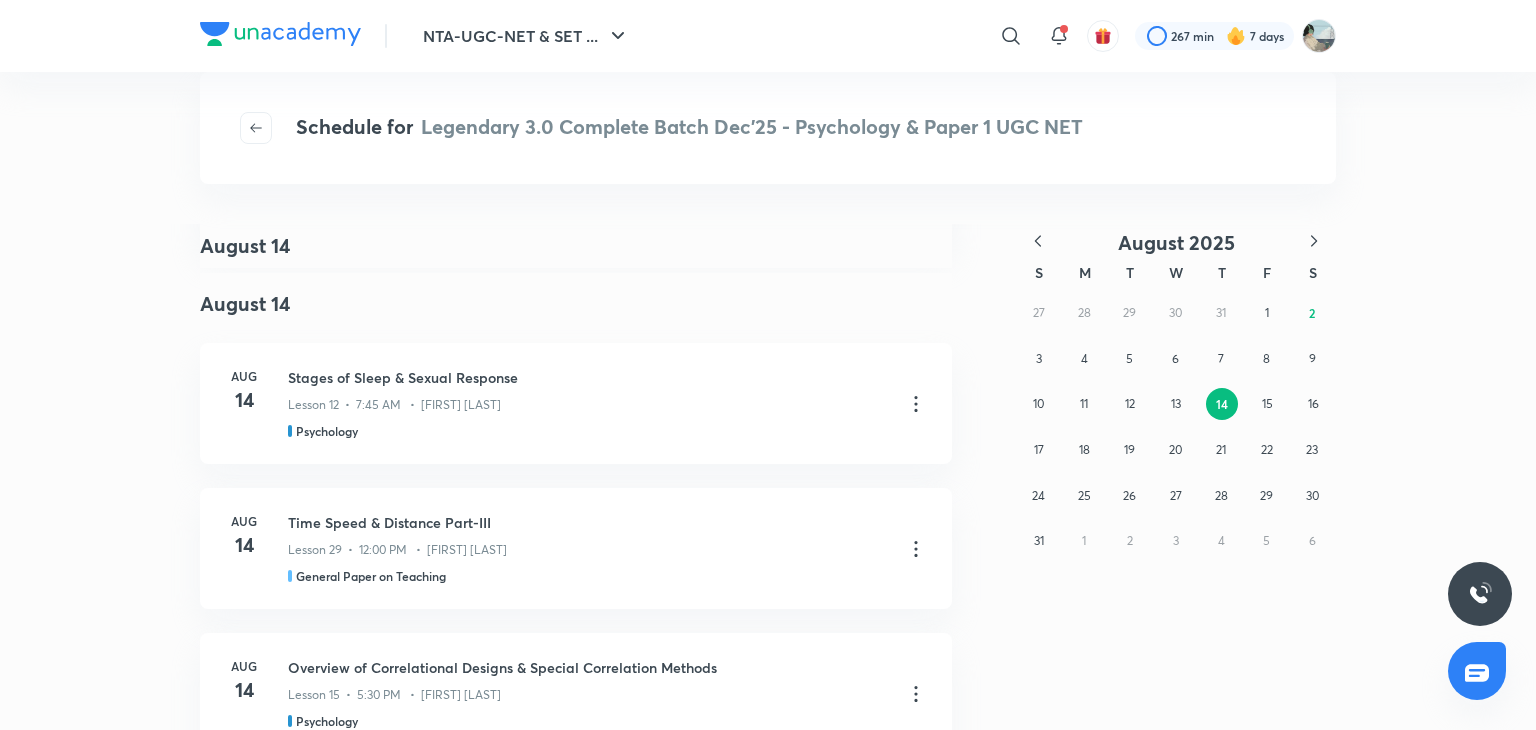 scroll, scrollTop: 14363, scrollLeft: 0, axis: vertical 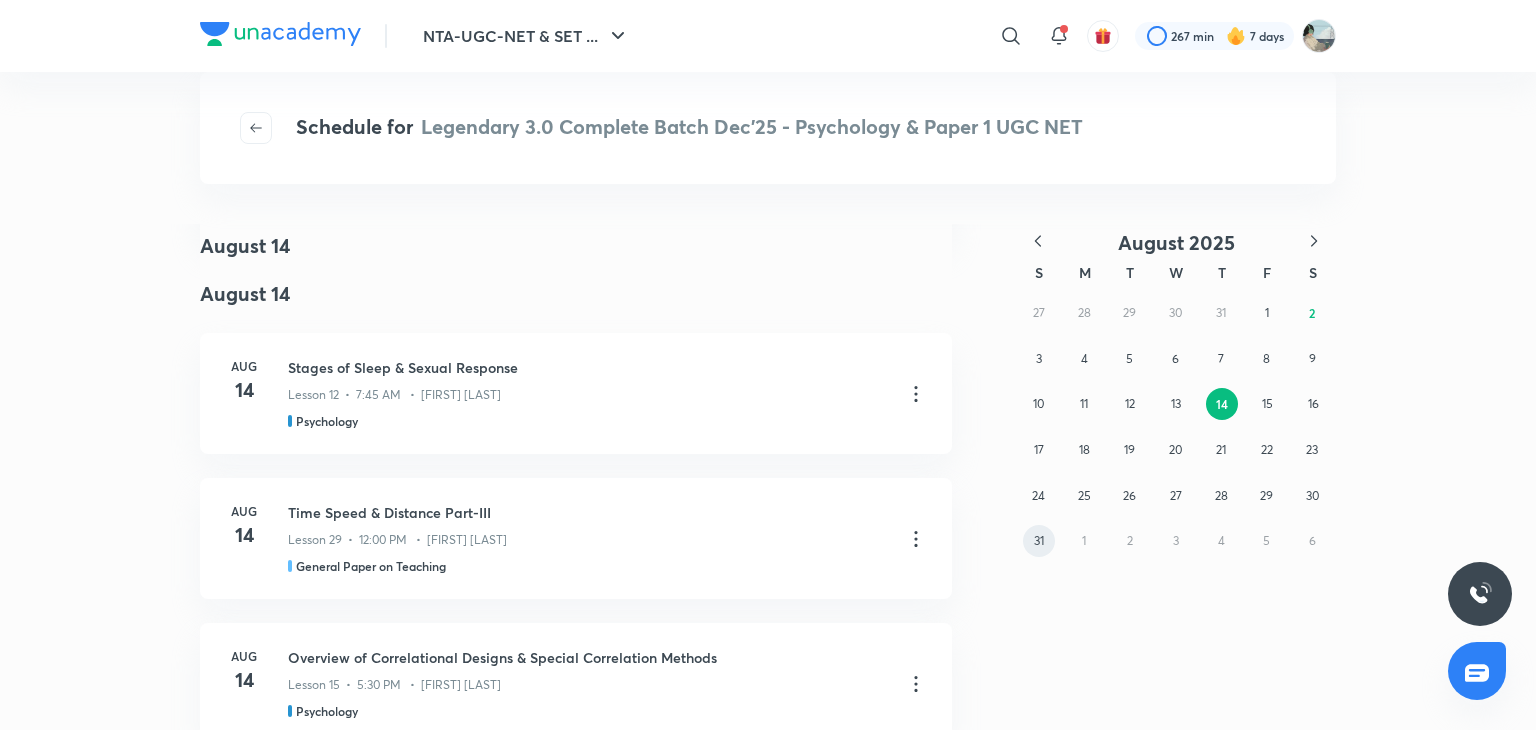 click on "31" at bounding box center [1039, 541] 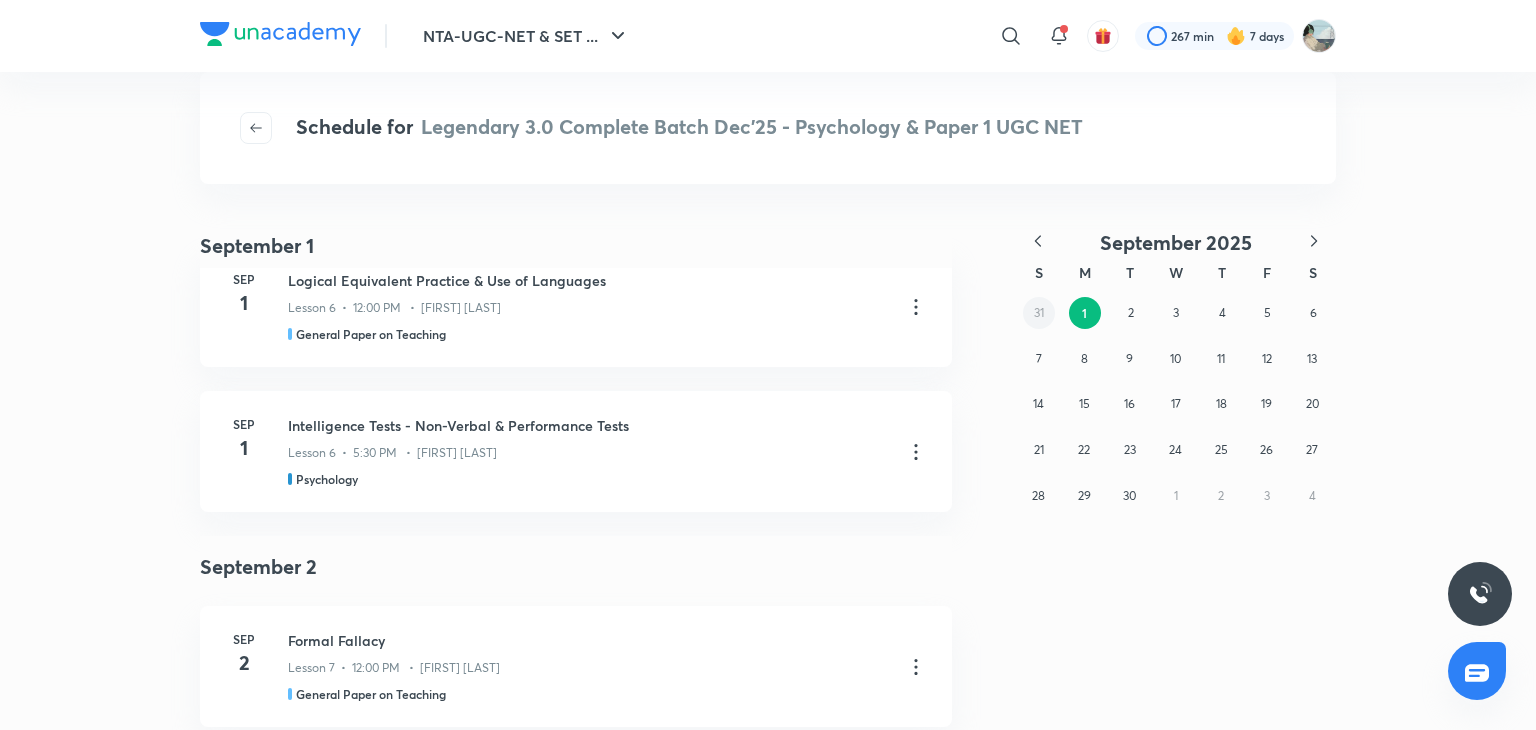 scroll, scrollTop: 0, scrollLeft: 0, axis: both 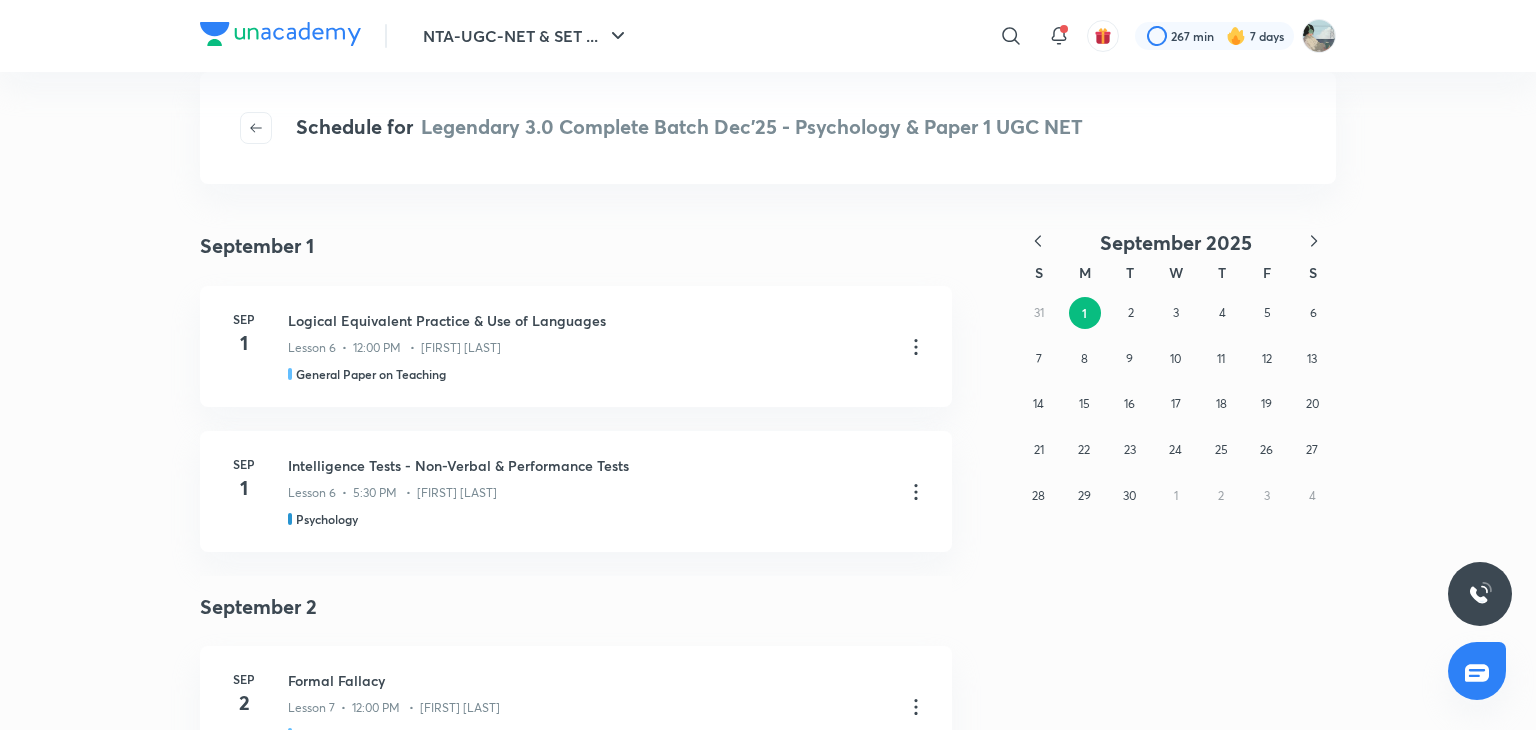 click 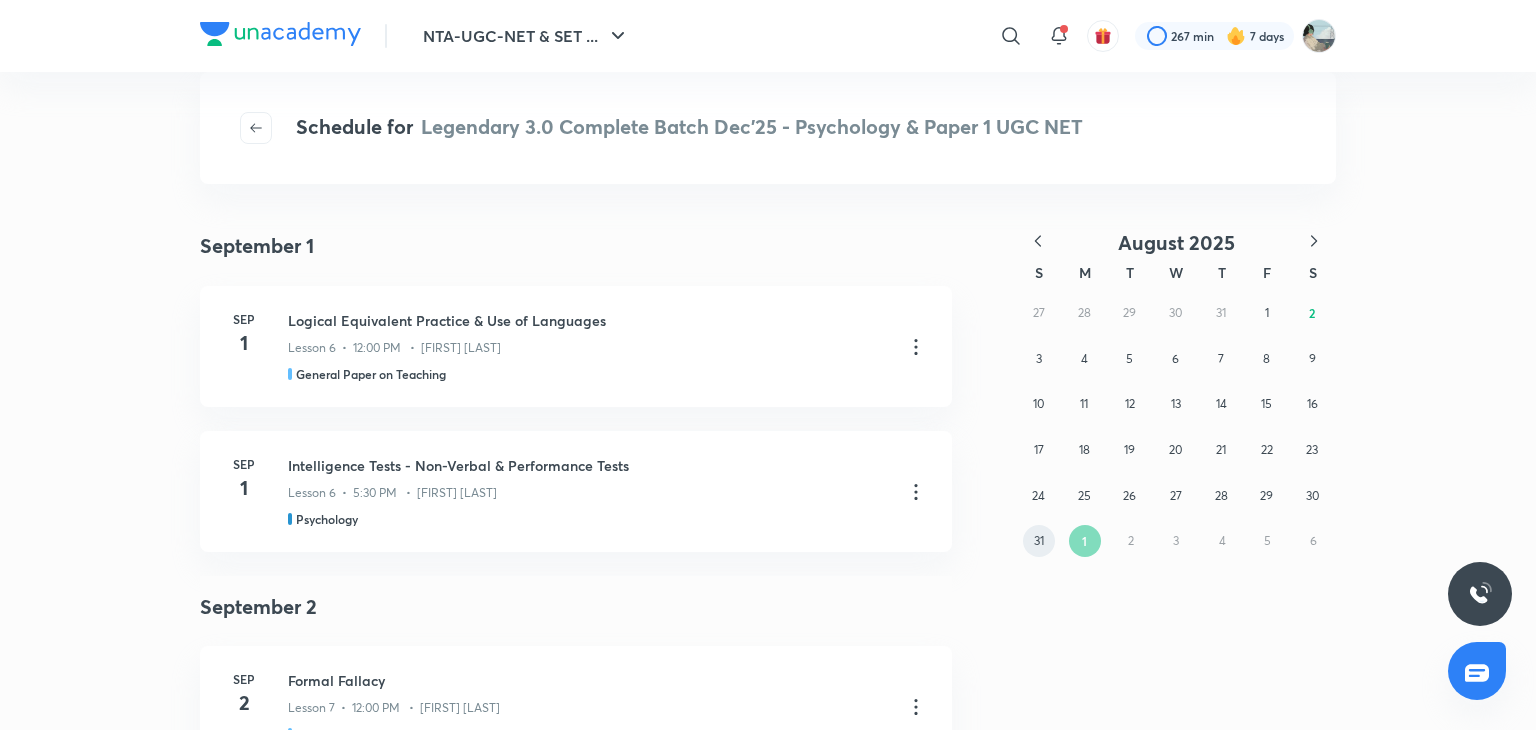 click on "31" at bounding box center (1039, 541) 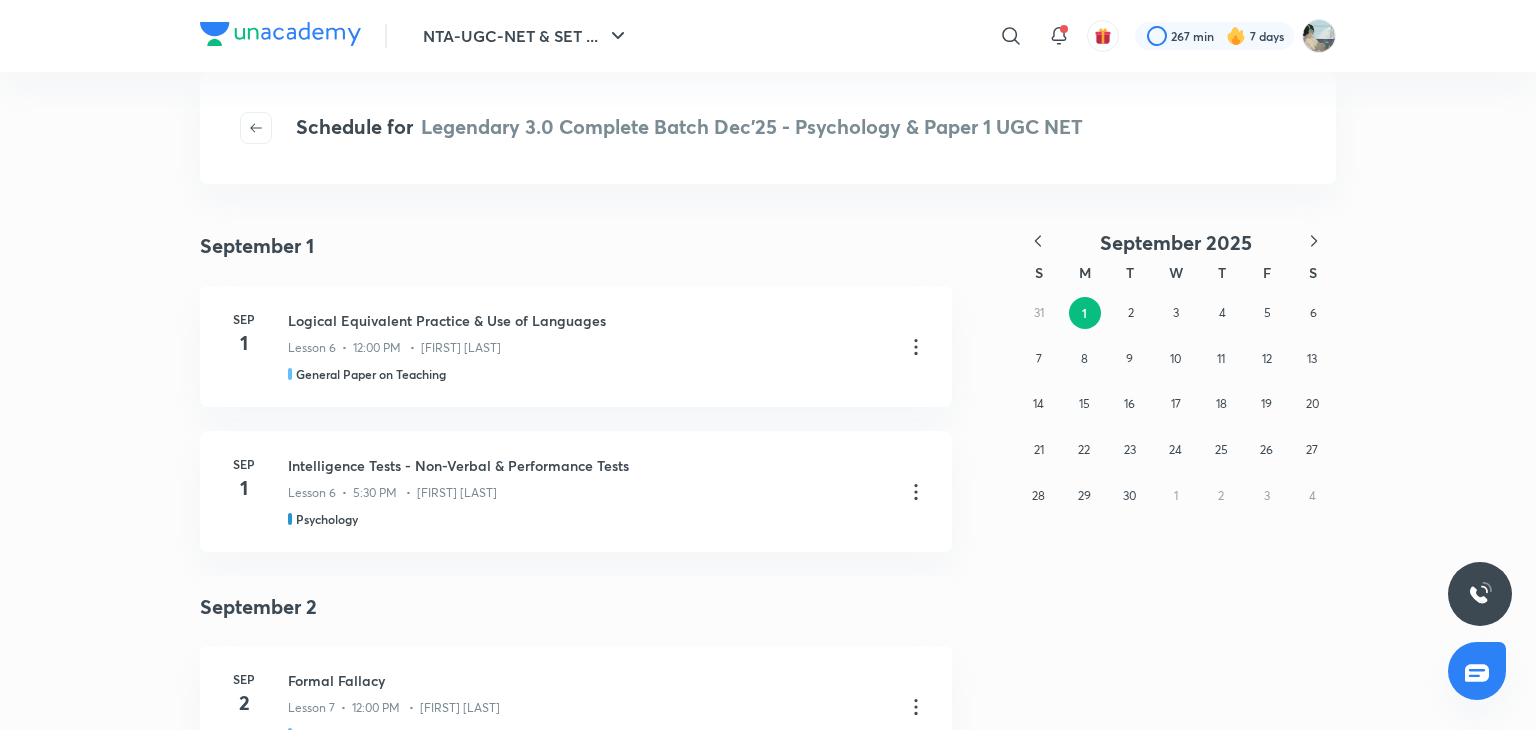 click 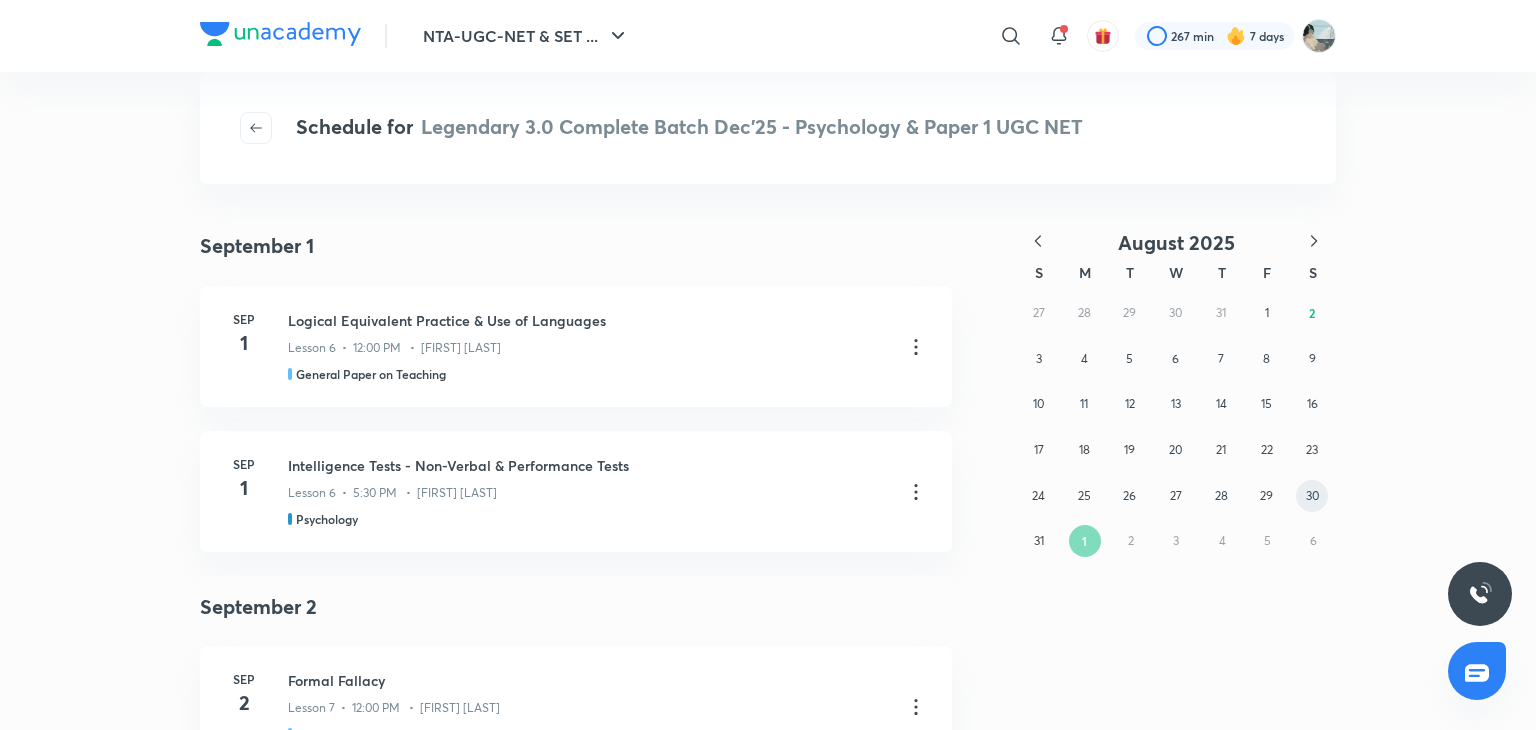 click on "30" at bounding box center (1312, 496) 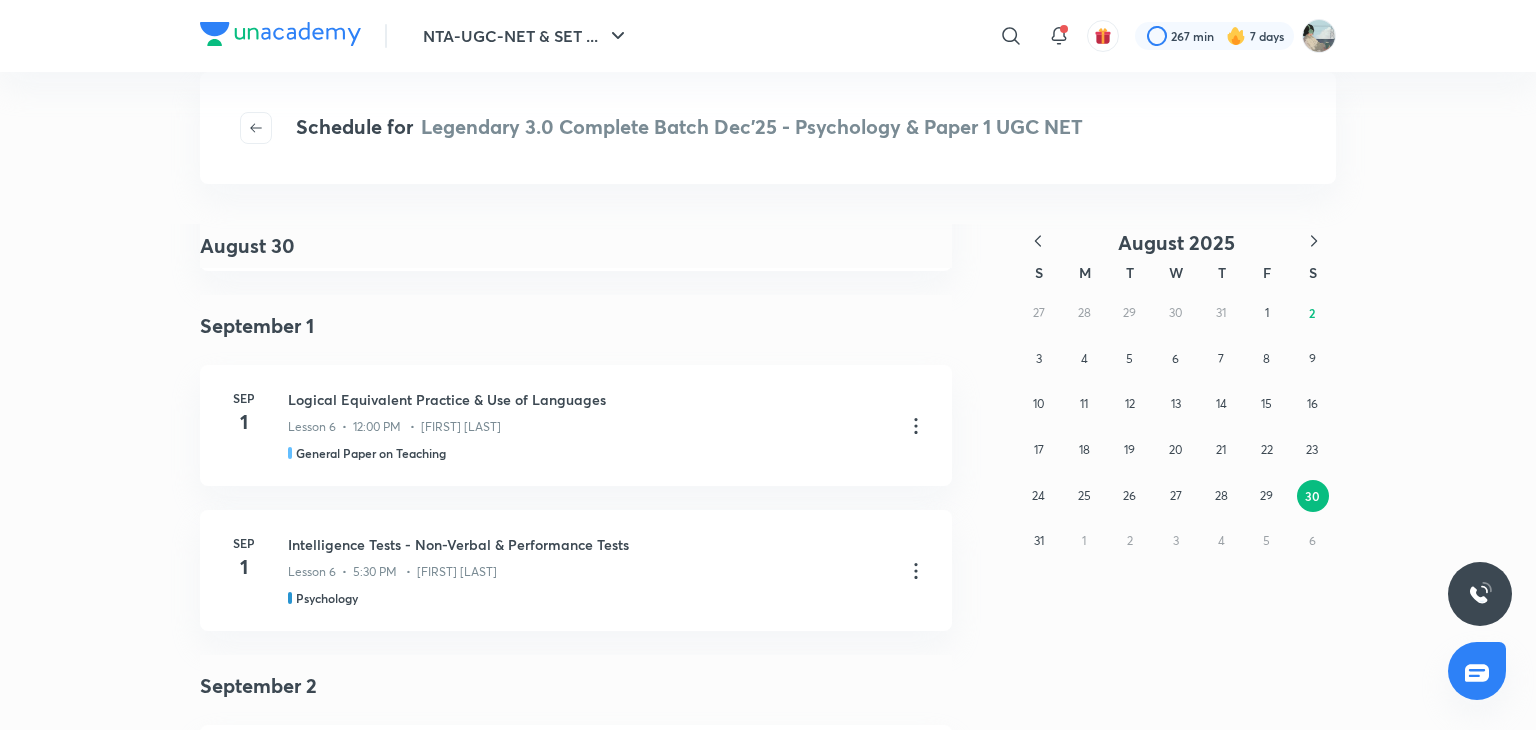 scroll, scrollTop: 0, scrollLeft: 0, axis: both 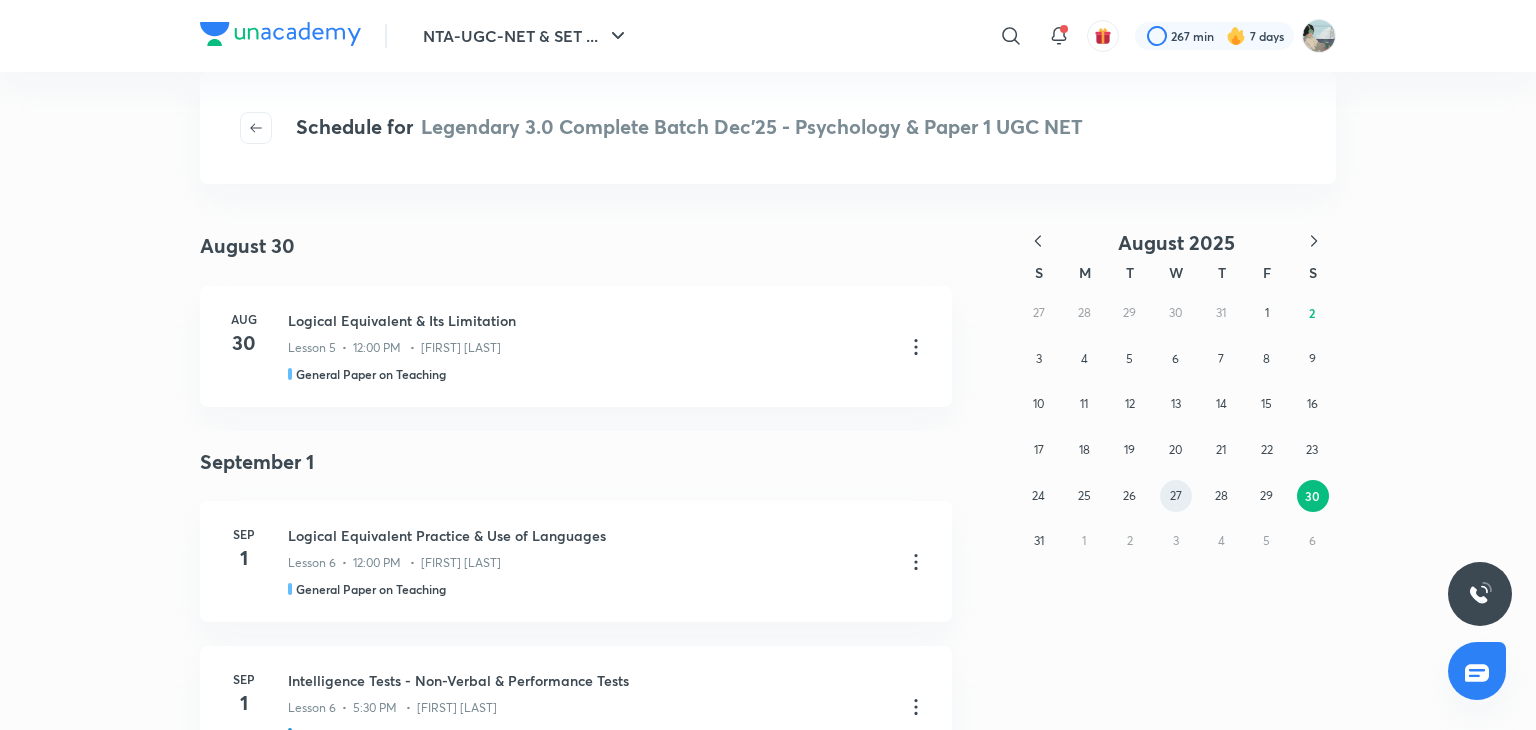 click on "27" at bounding box center (1176, 496) 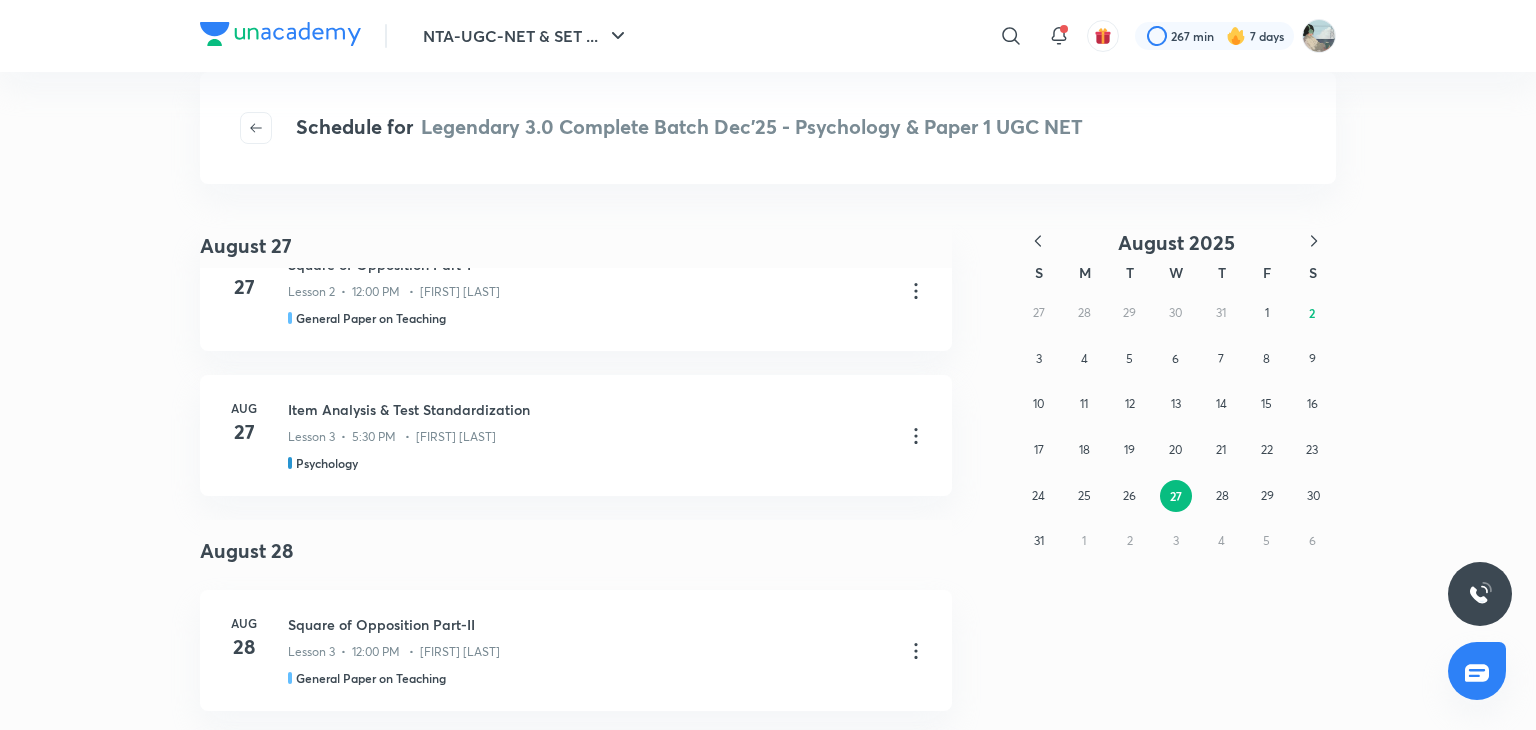 scroll, scrollTop: 0, scrollLeft: 0, axis: both 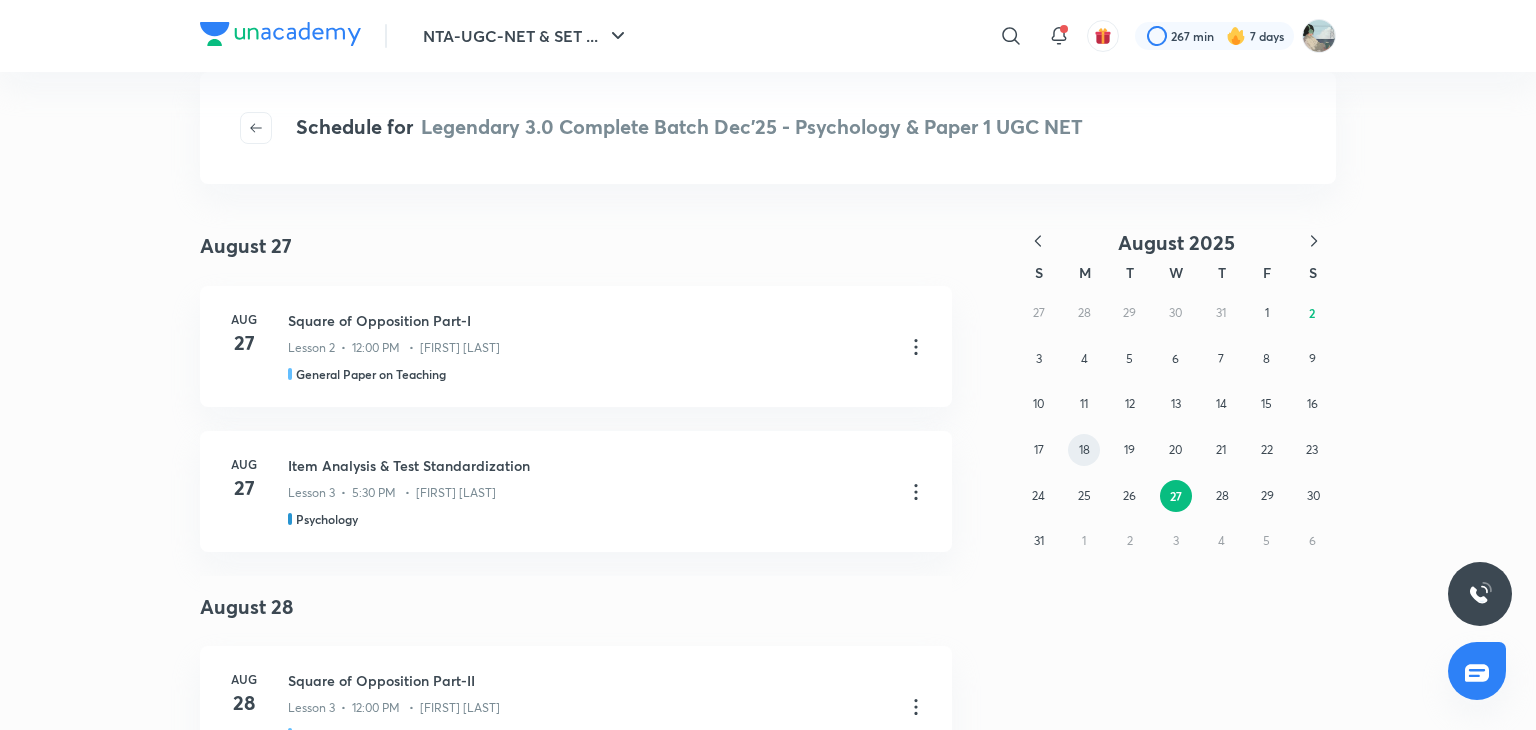 click on "18" at bounding box center (1084, 449) 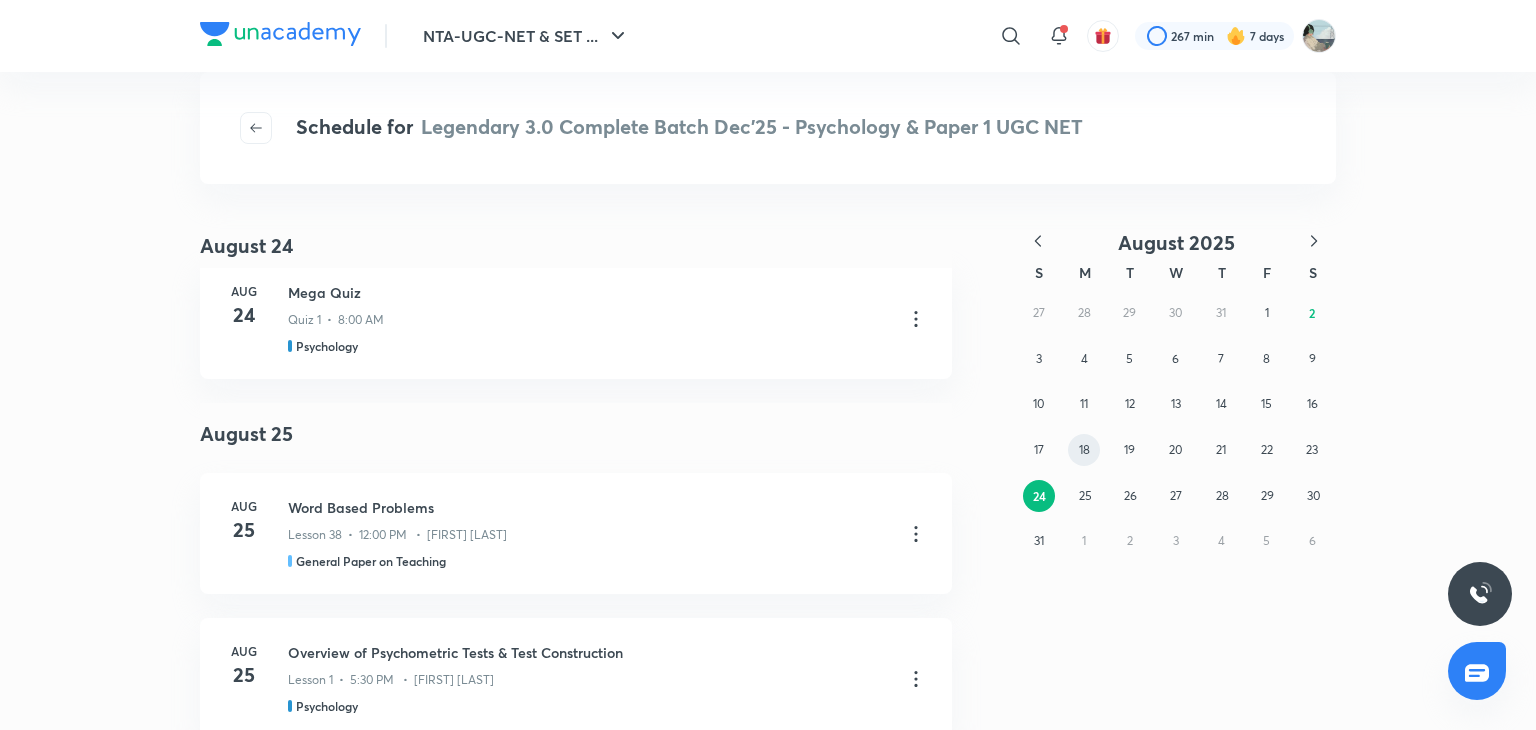 scroll, scrollTop: 2236, scrollLeft: 0, axis: vertical 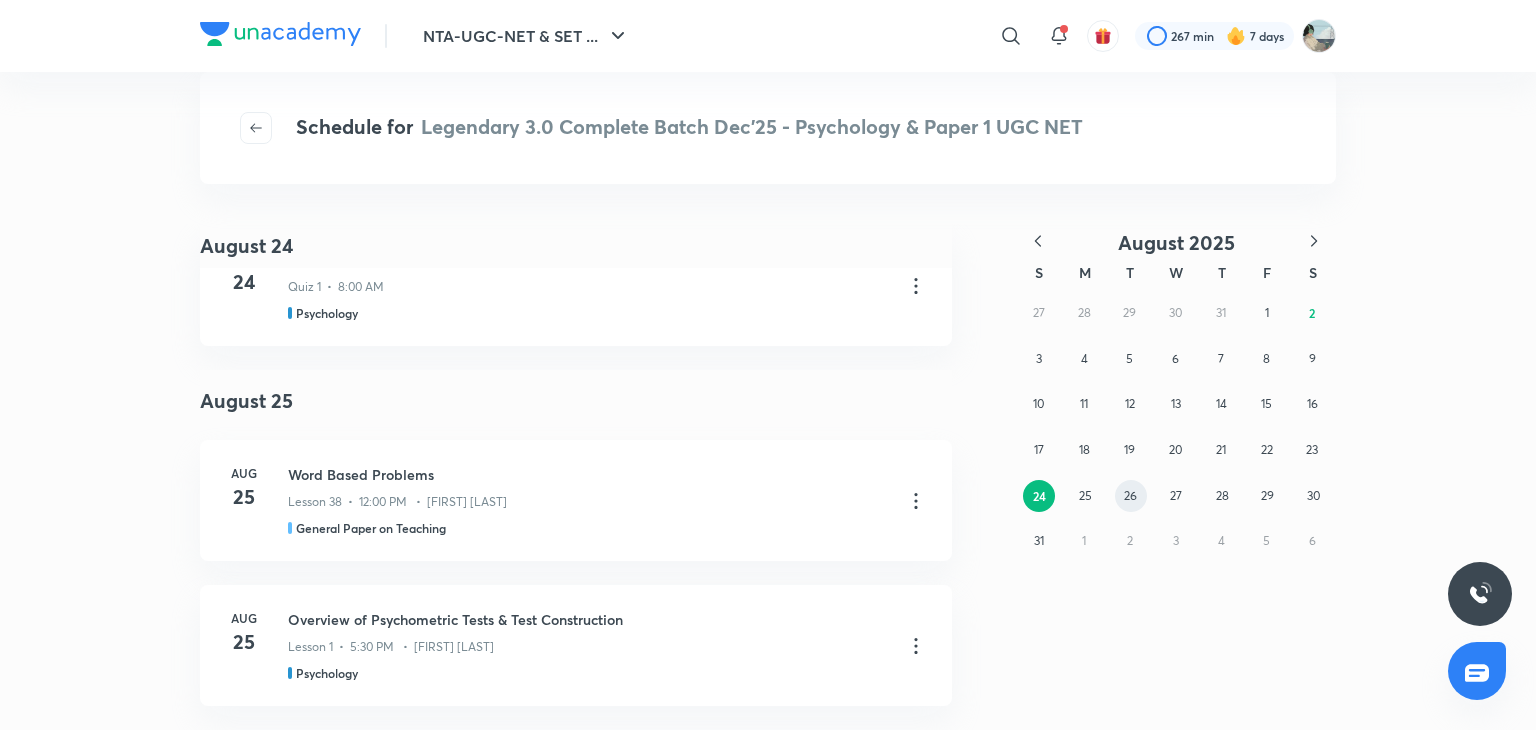 click on "26" at bounding box center (1131, 496) 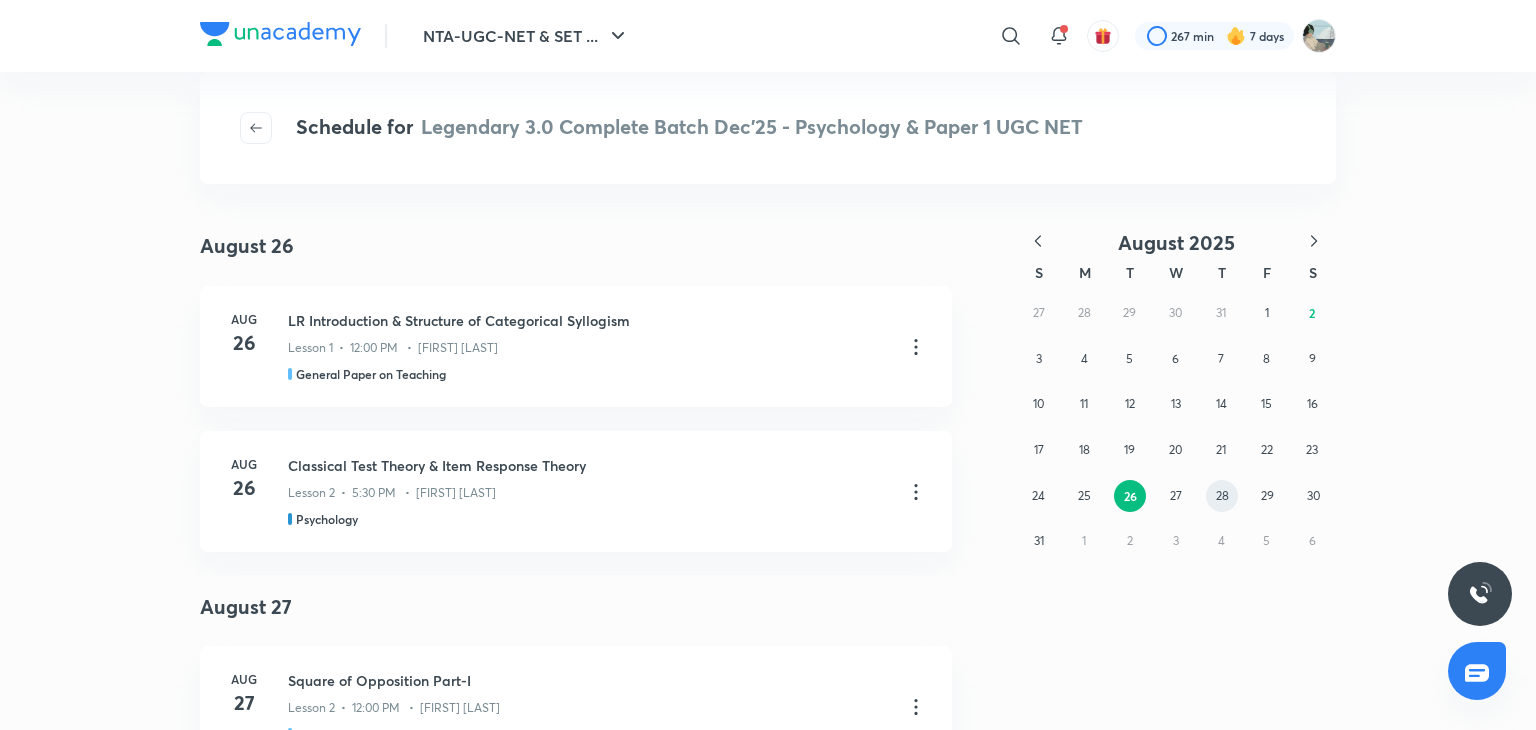 click on "28" at bounding box center [1222, 496] 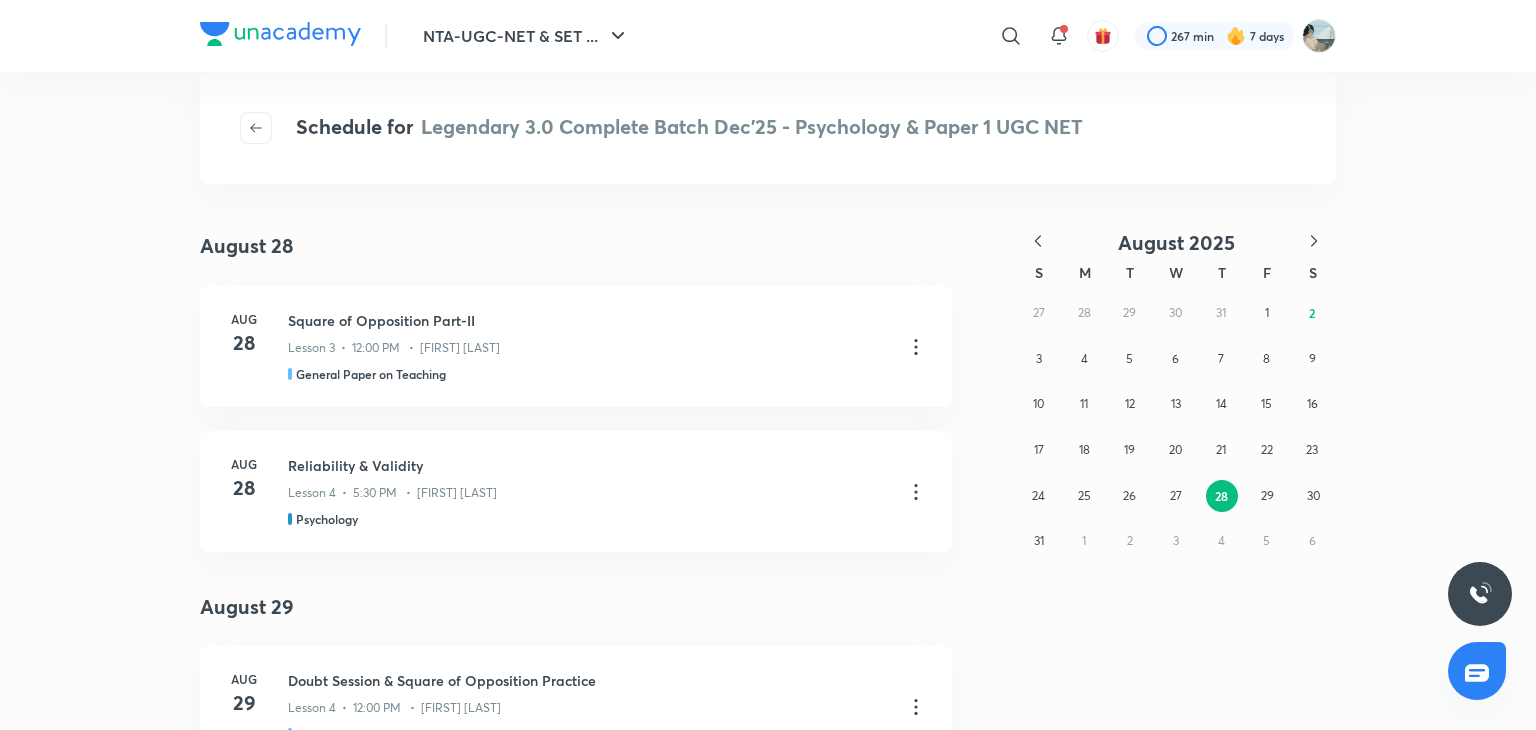 click at bounding box center (1314, 242) 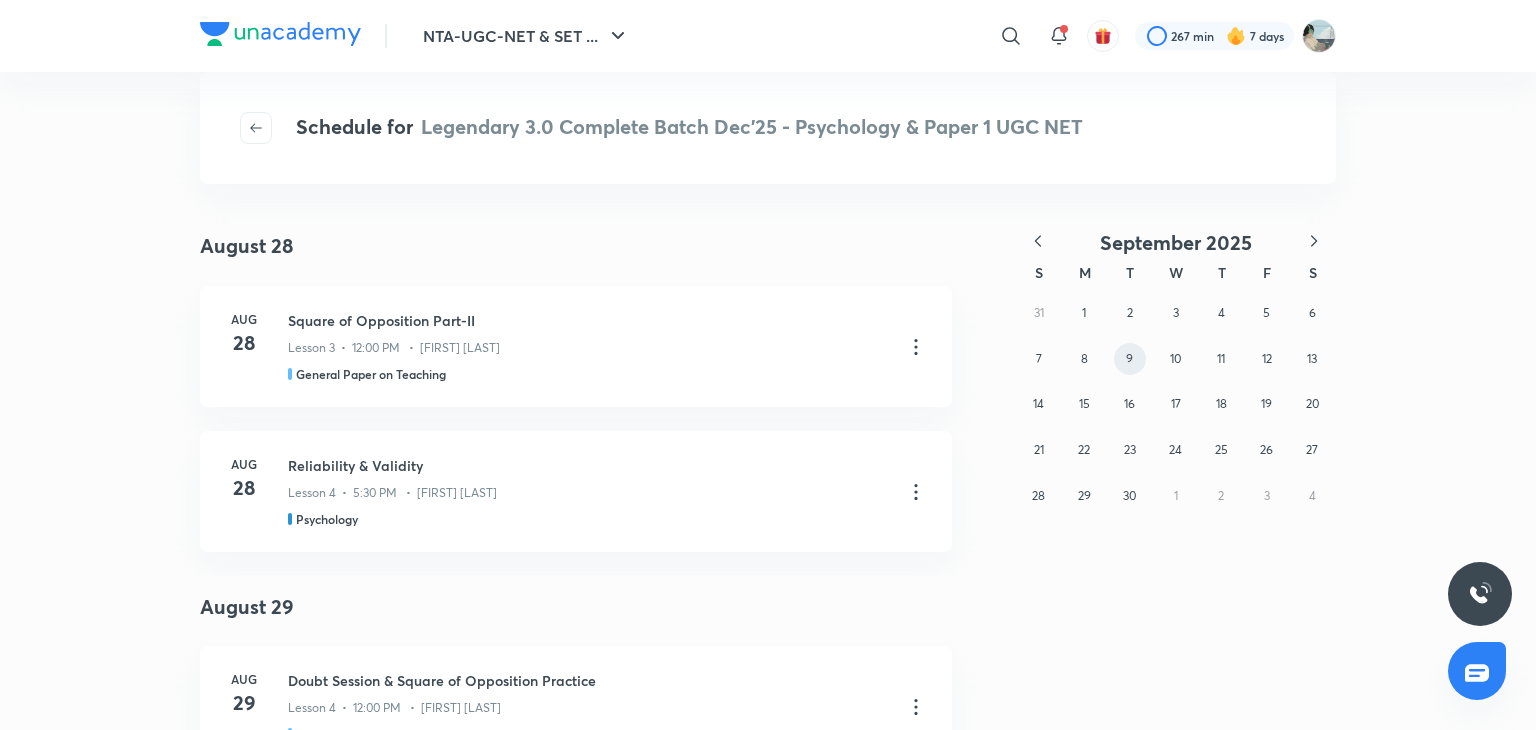 click on "9" at bounding box center (1130, 359) 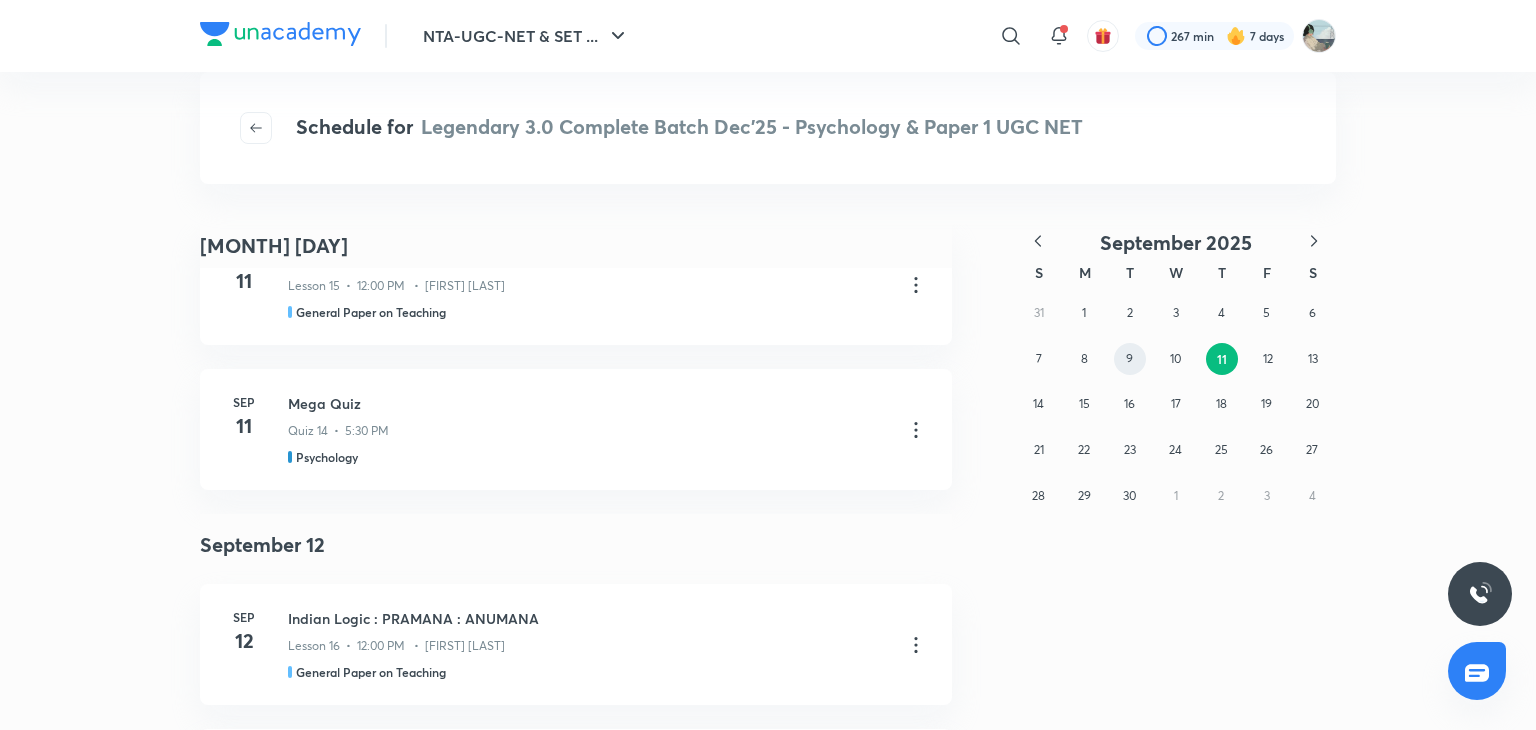 scroll, scrollTop: 768, scrollLeft: 0, axis: vertical 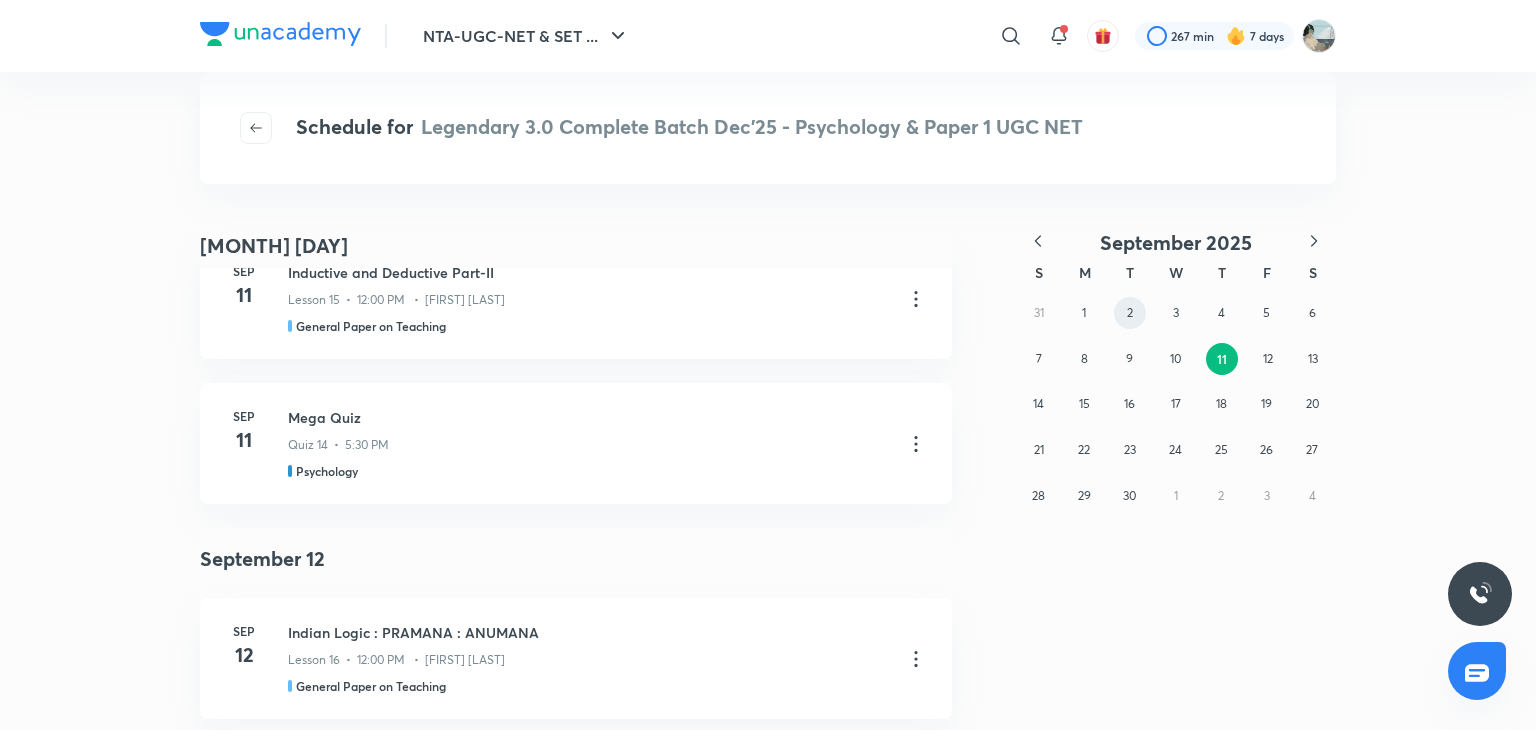click on "2" at bounding box center [1130, 313] 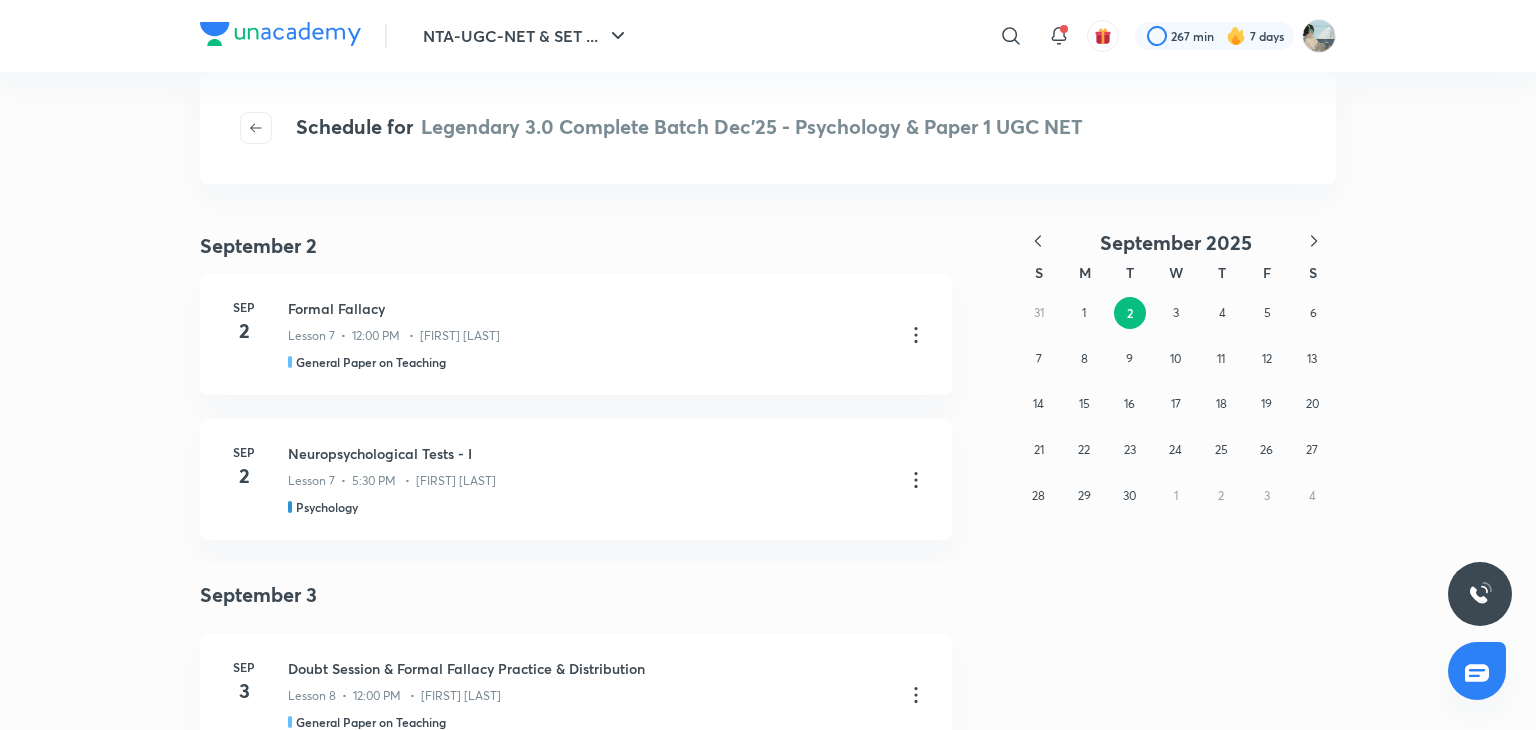 scroll, scrollTop: 0, scrollLeft: 0, axis: both 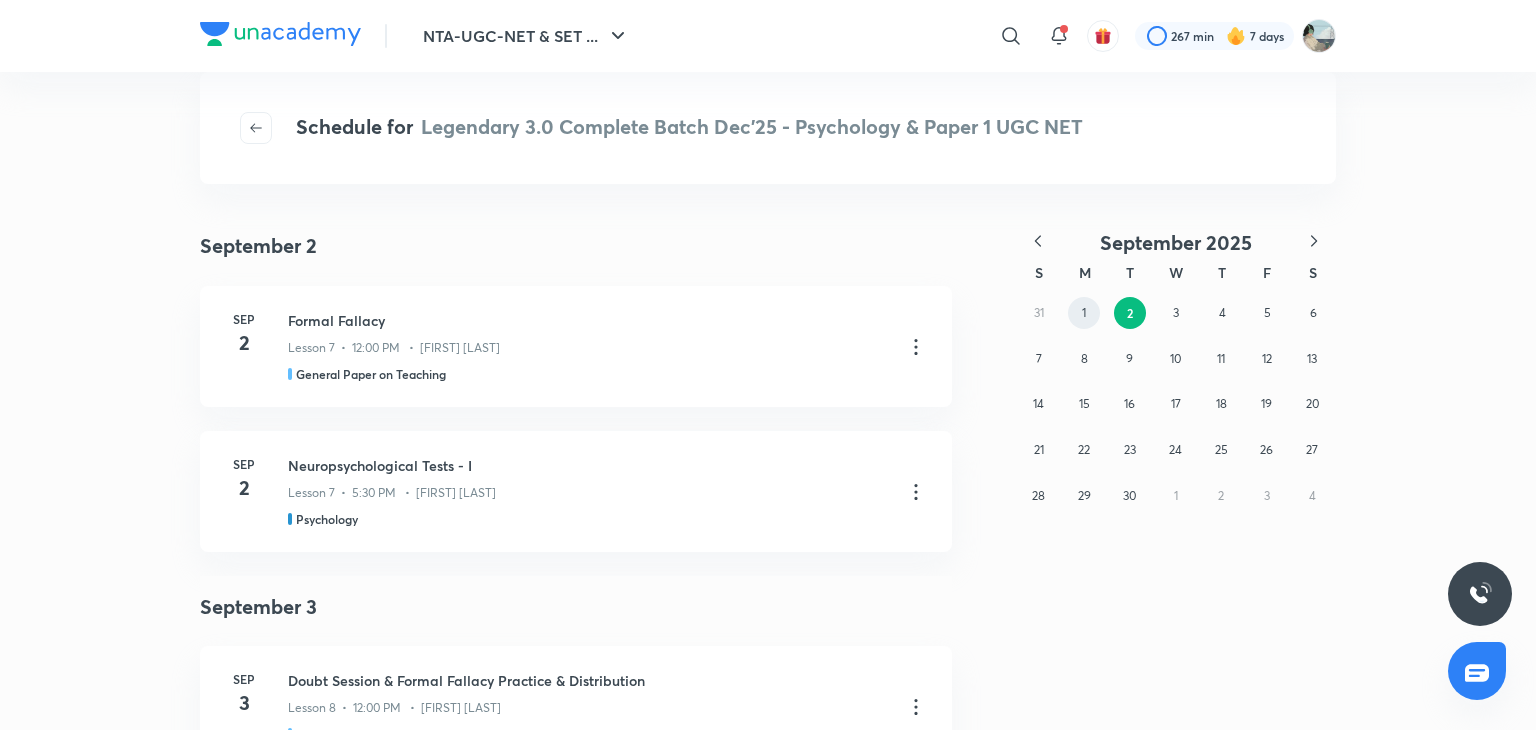 click on "1" at bounding box center [1084, 313] 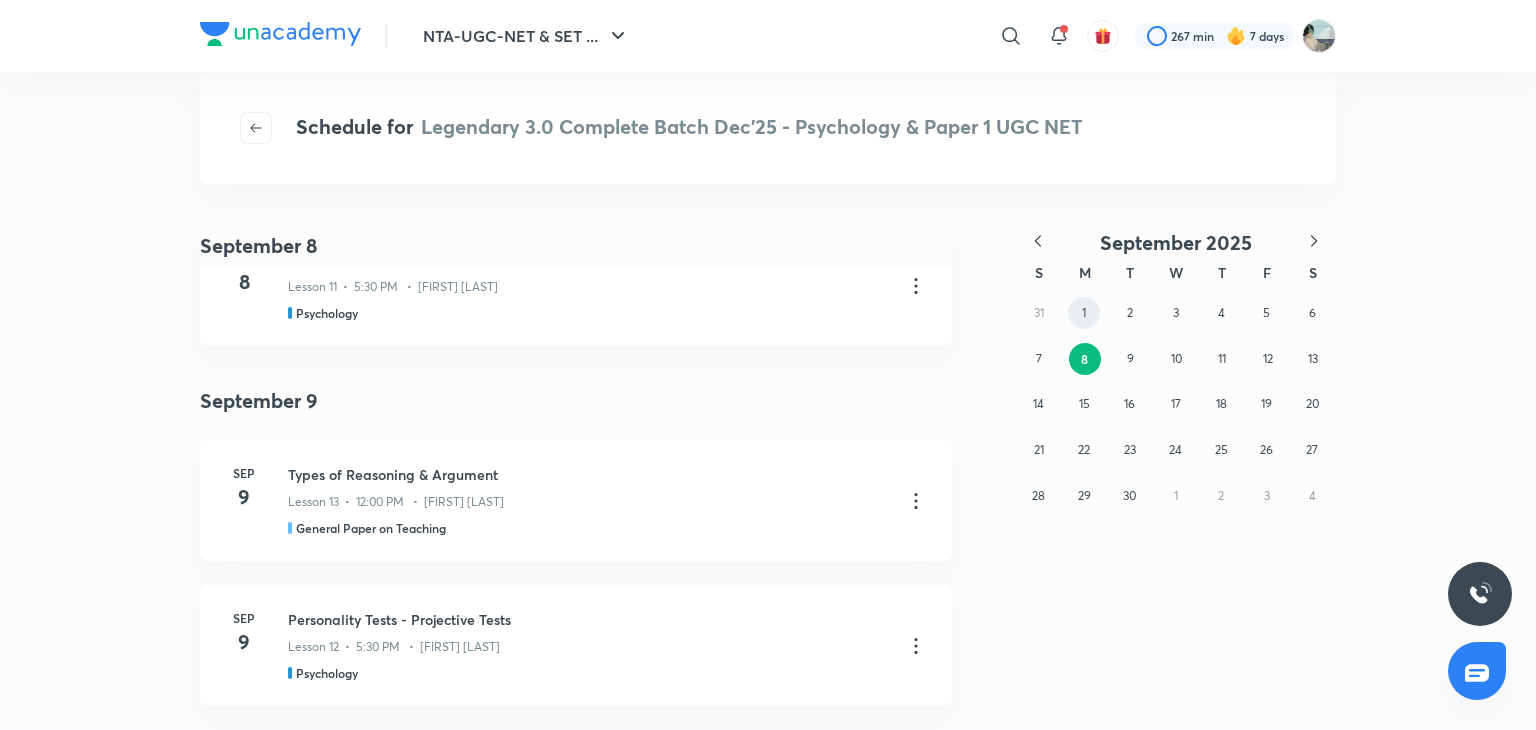 scroll, scrollTop: 2236, scrollLeft: 0, axis: vertical 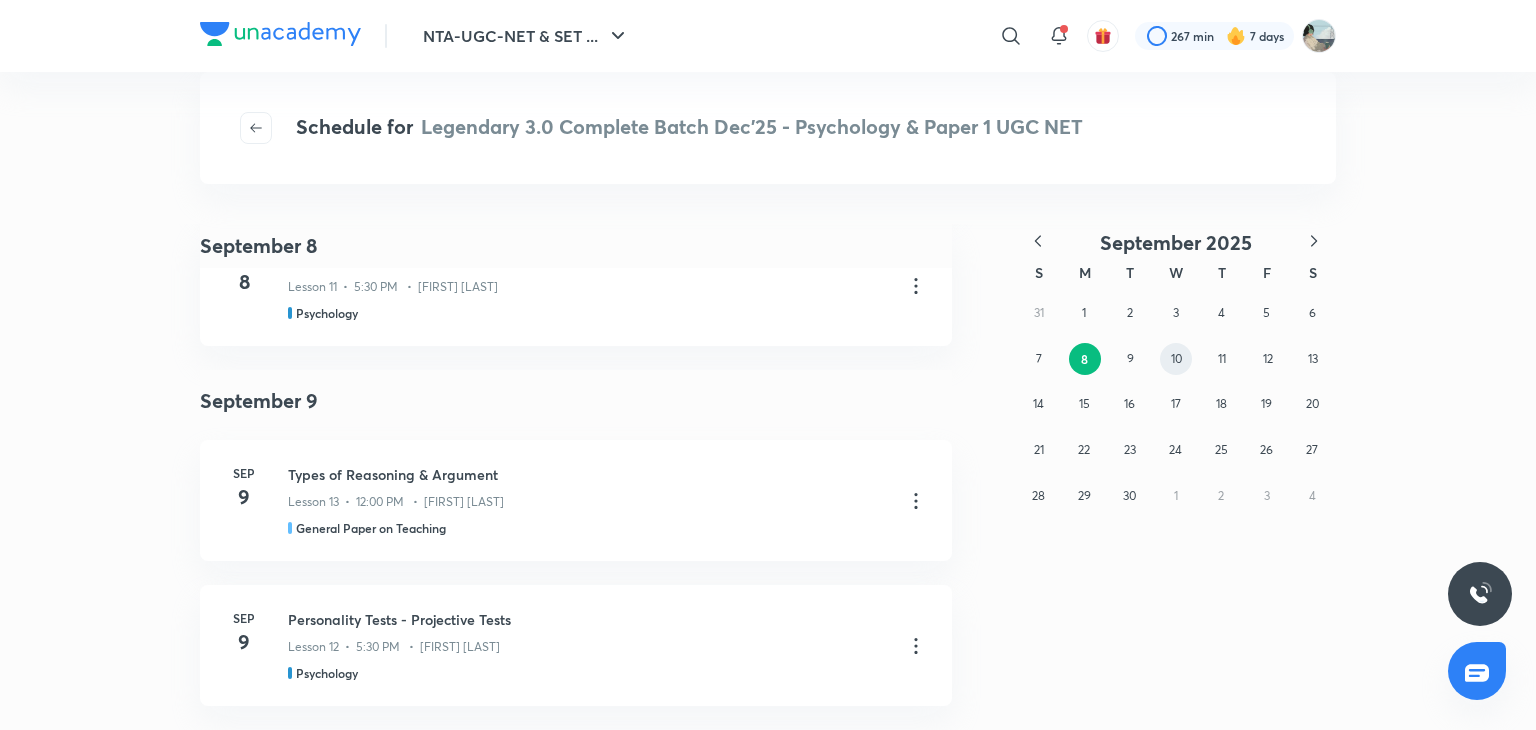 click on "10" at bounding box center (1176, 358) 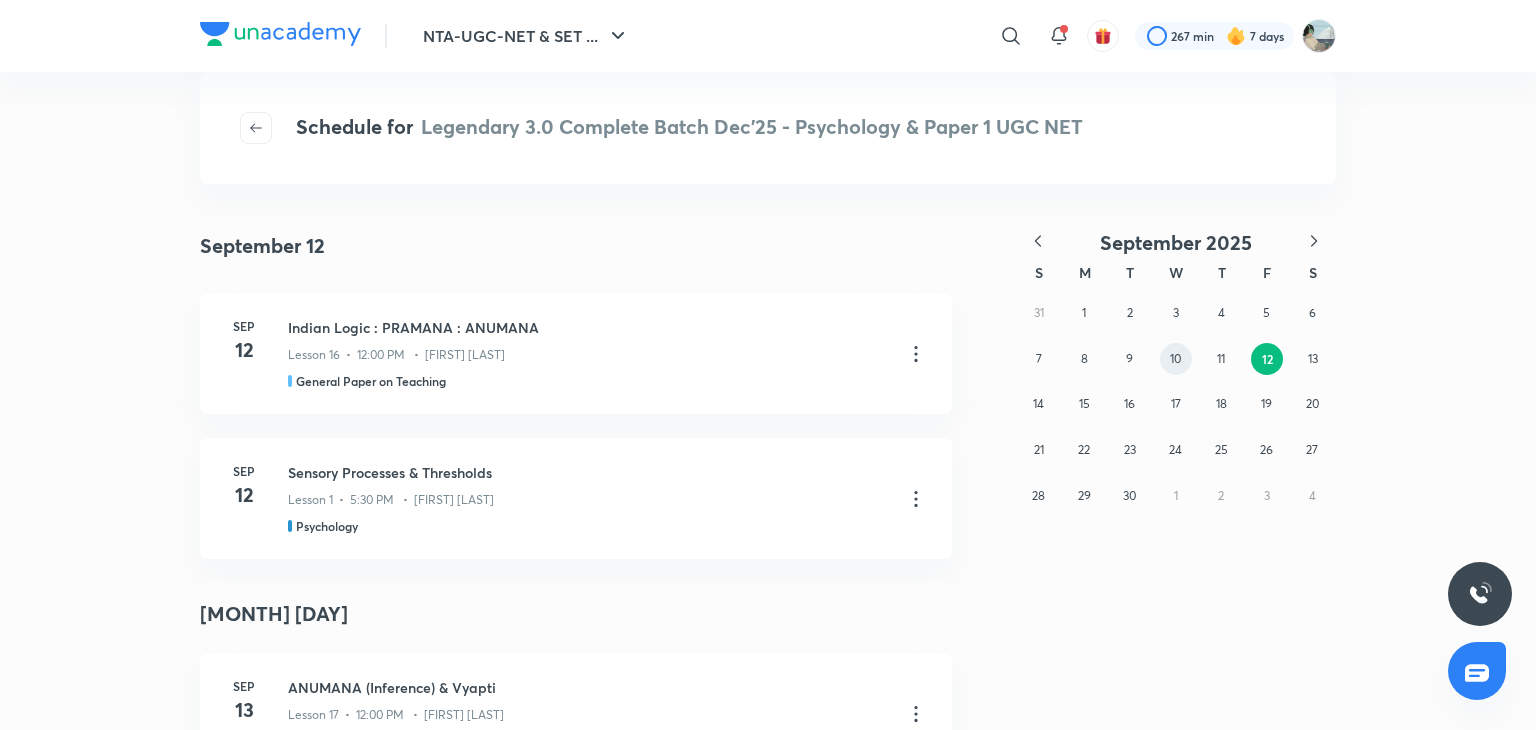 scroll, scrollTop: 0, scrollLeft: 0, axis: both 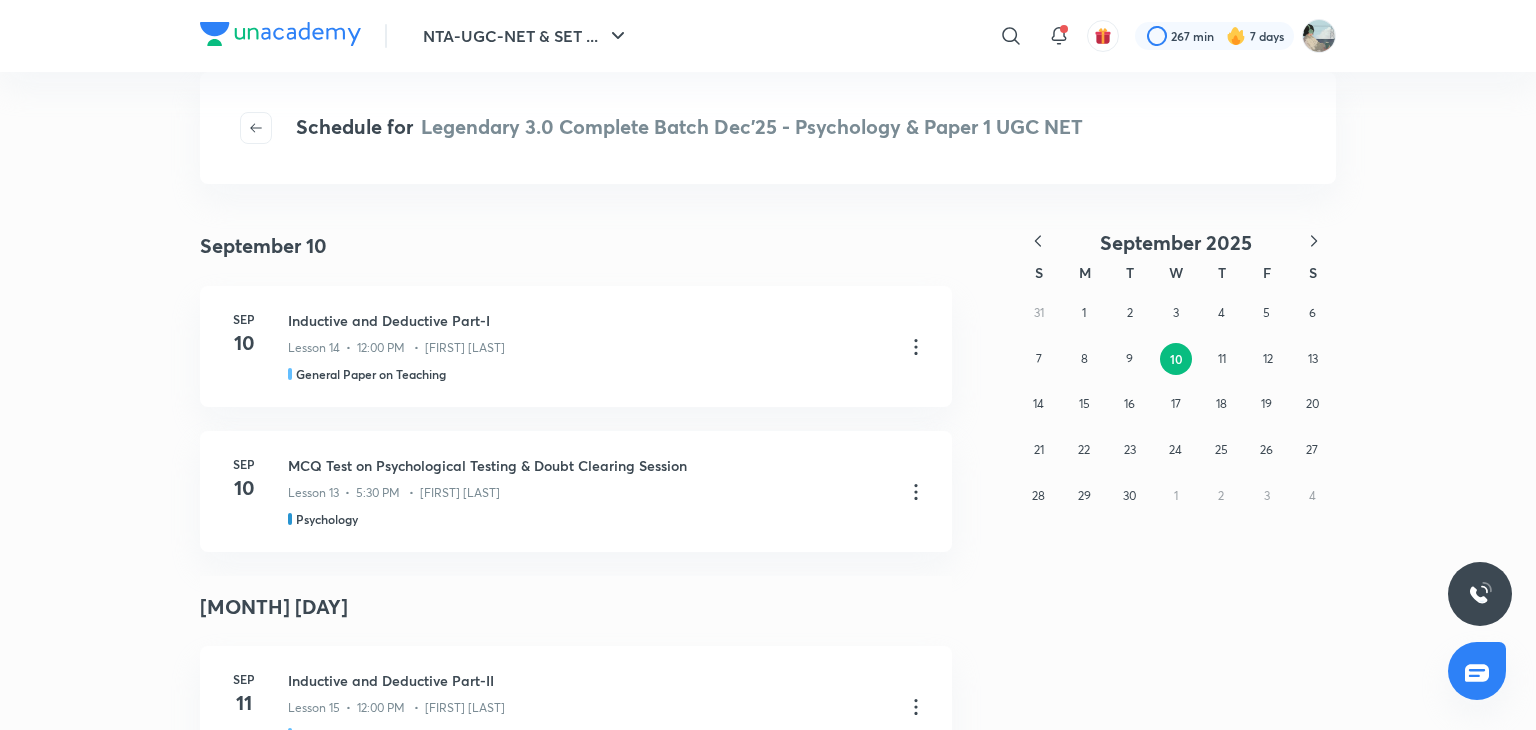 click 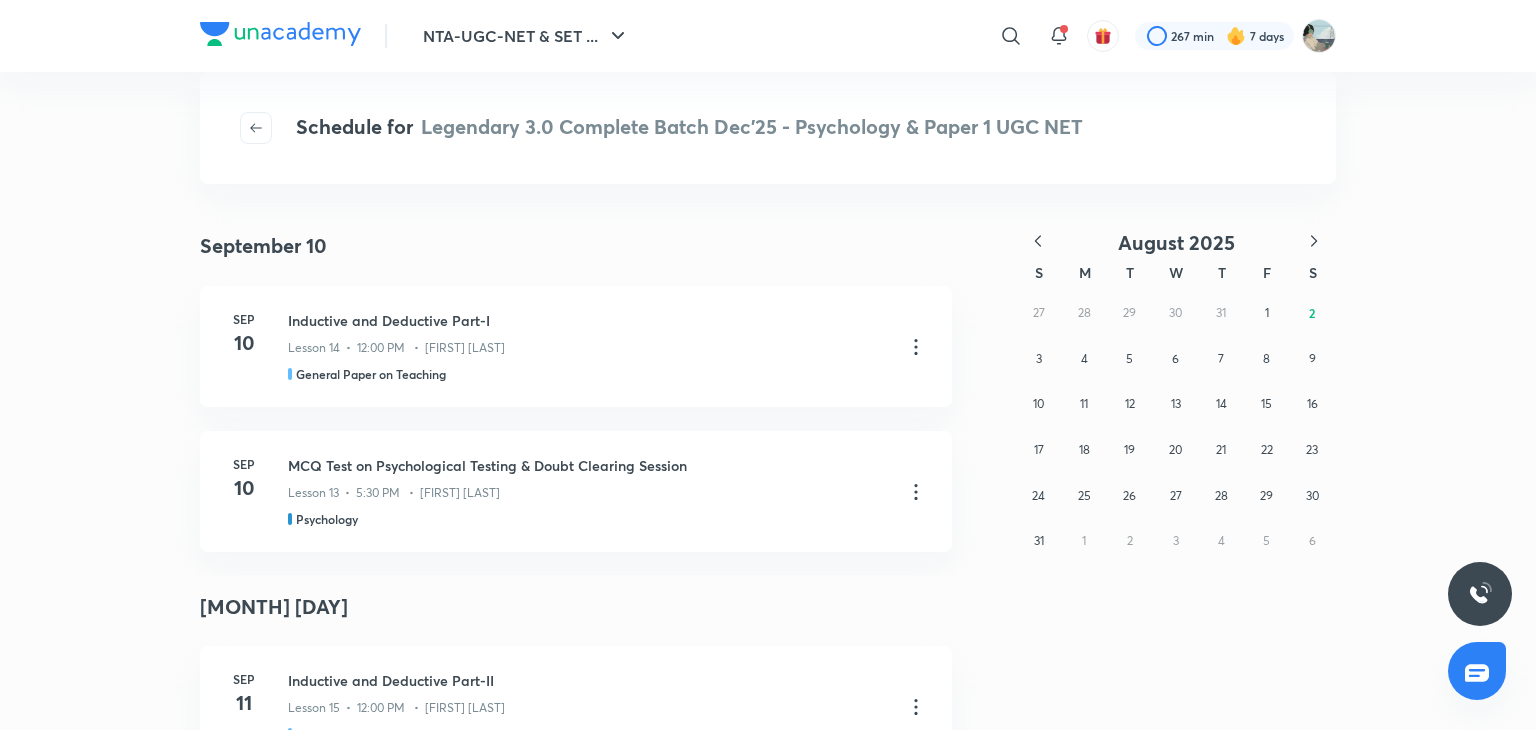 click 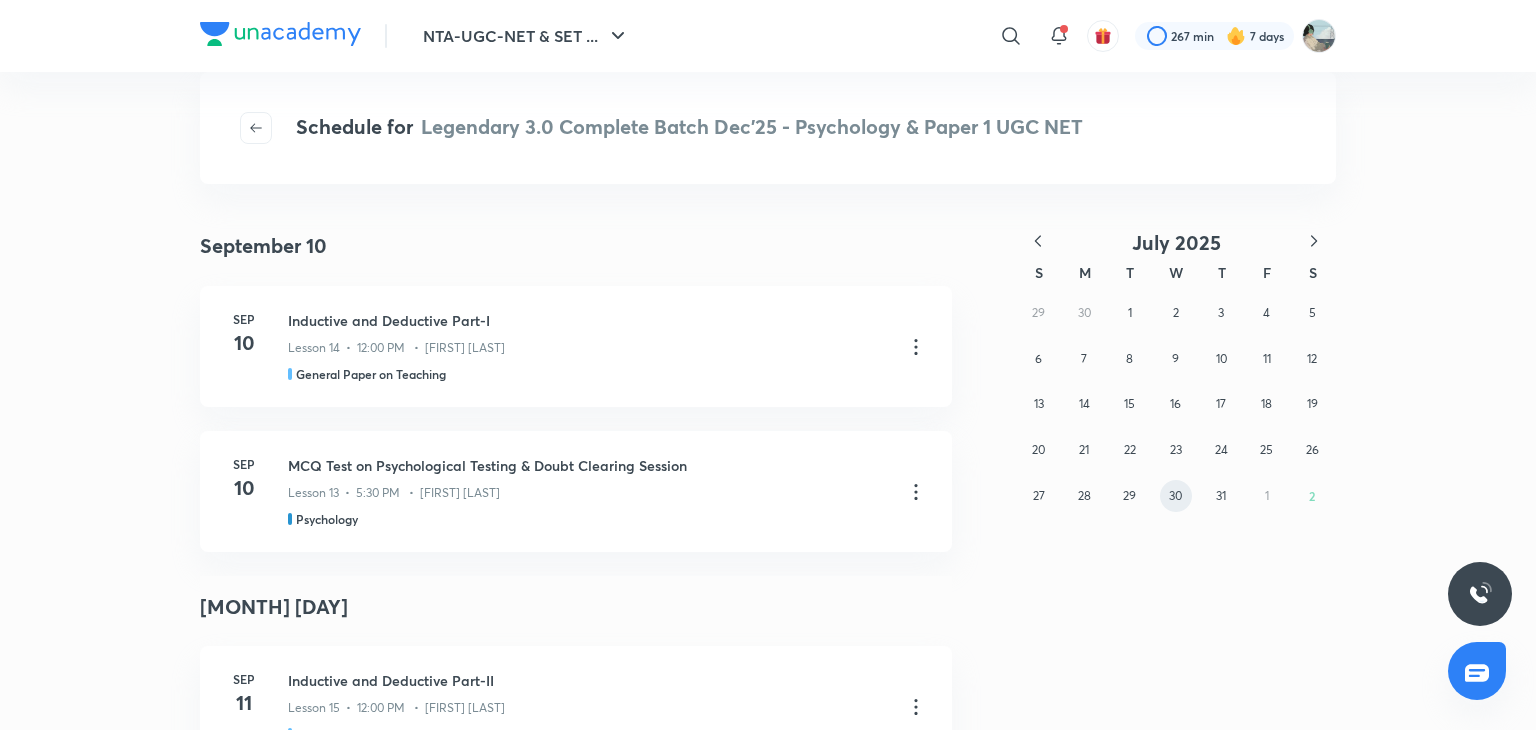 click on "30" at bounding box center (1176, 496) 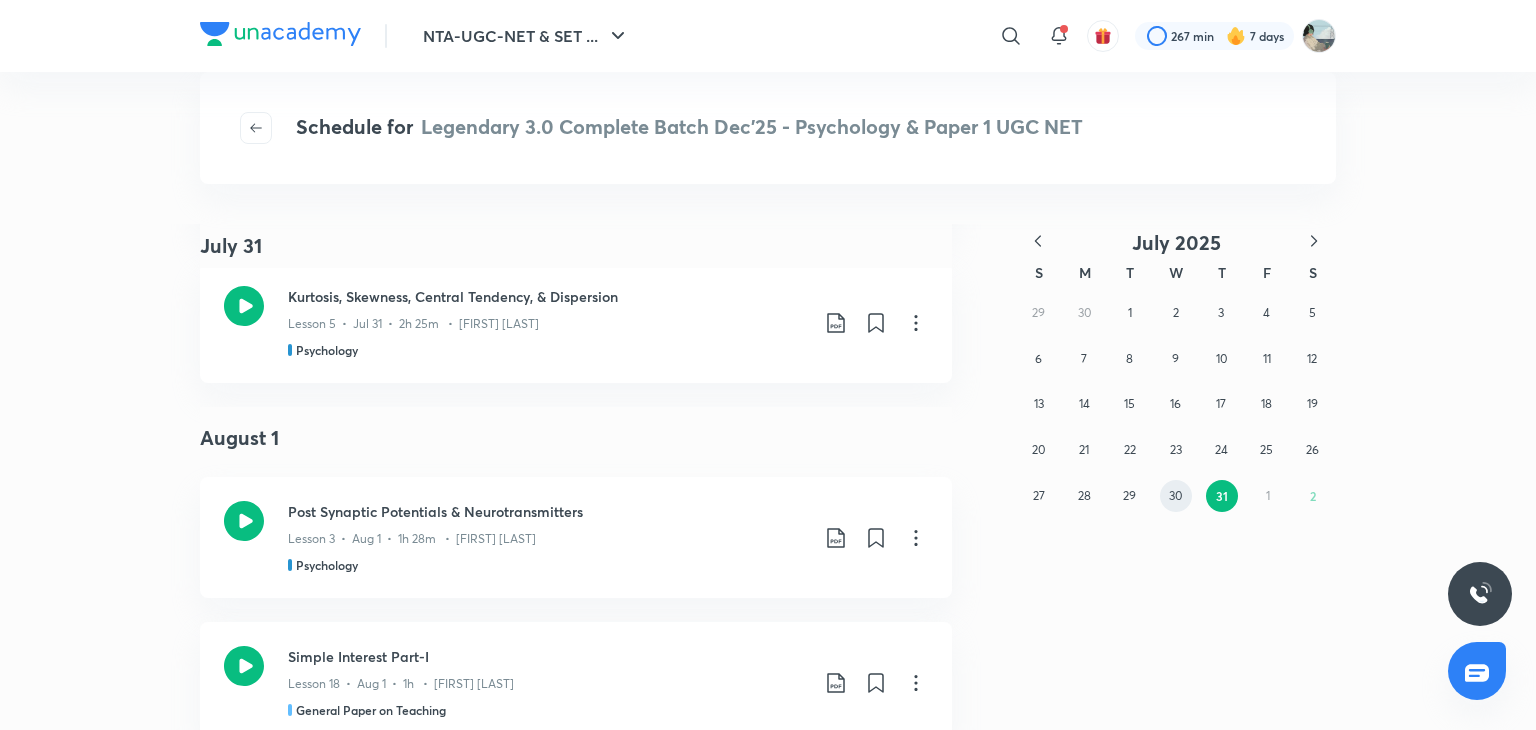 scroll, scrollTop: 672, scrollLeft: 0, axis: vertical 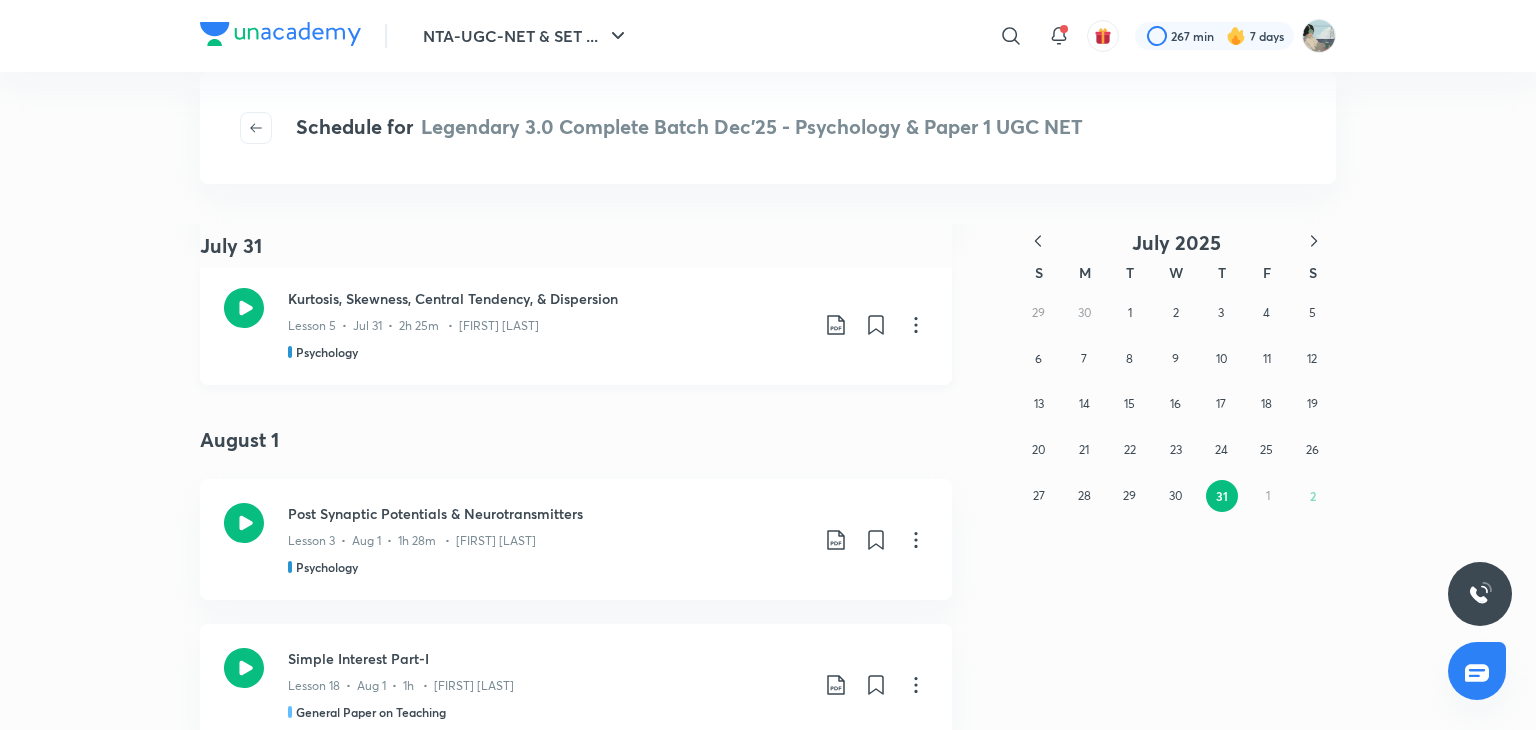 click 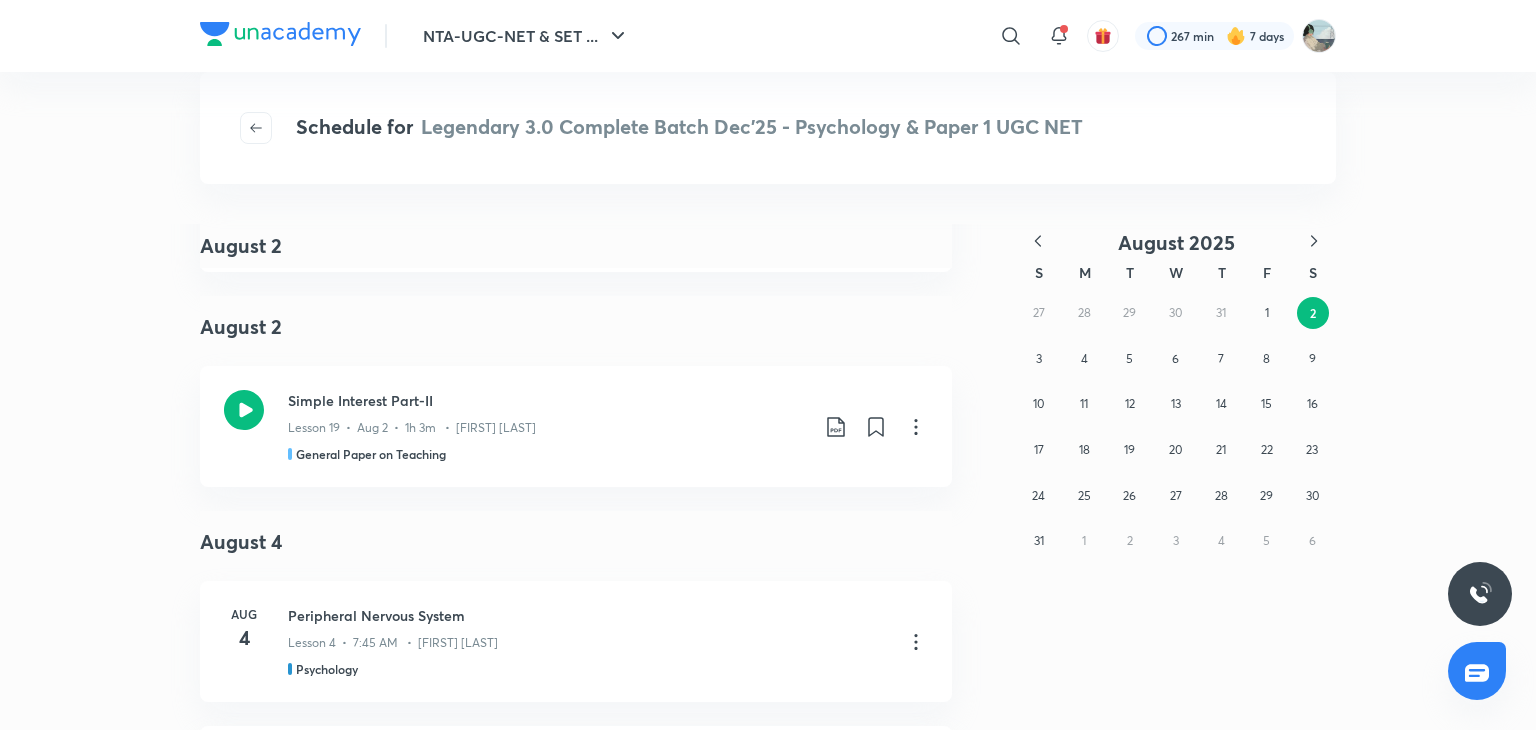 scroll, scrollTop: 1136, scrollLeft: 0, axis: vertical 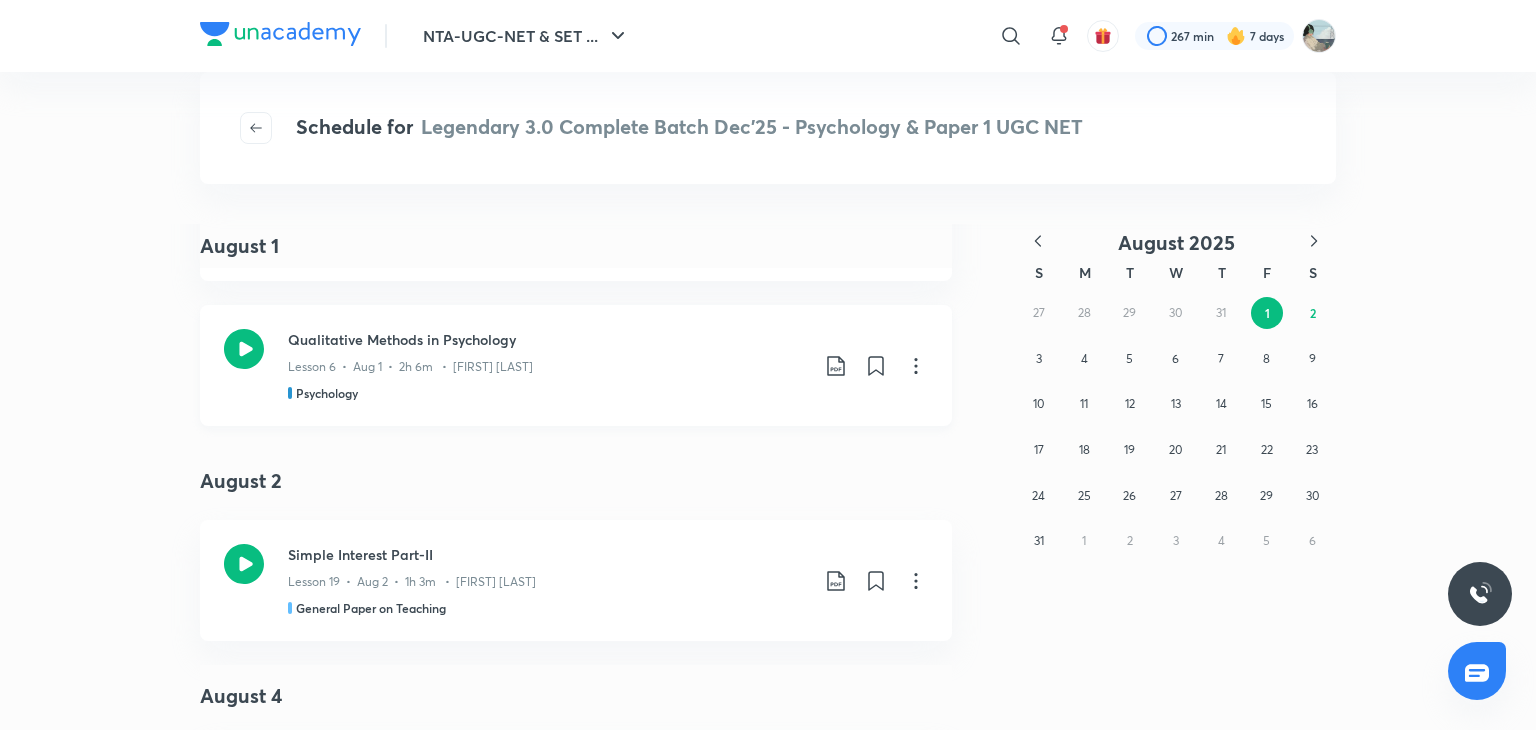 click 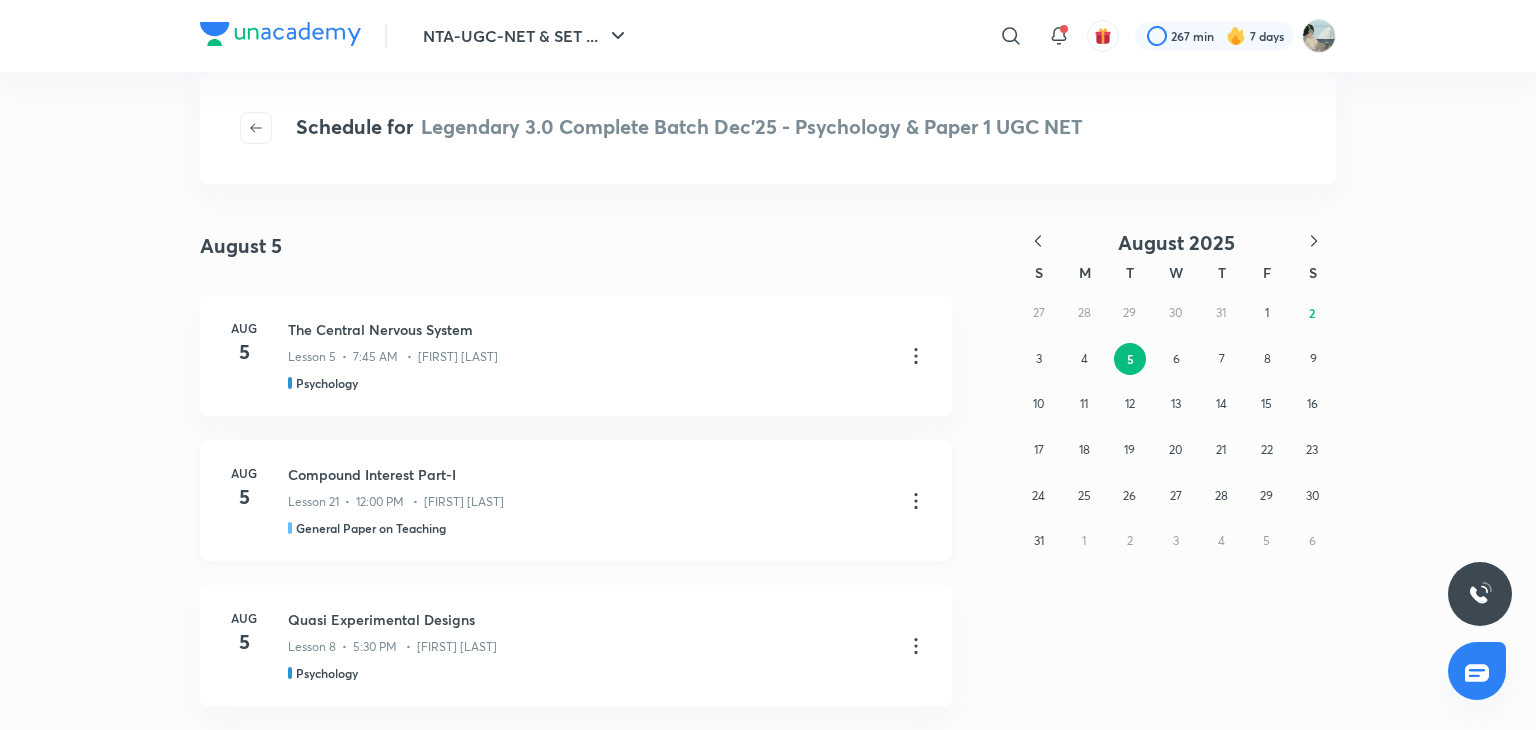 scroll, scrollTop: 2096, scrollLeft: 0, axis: vertical 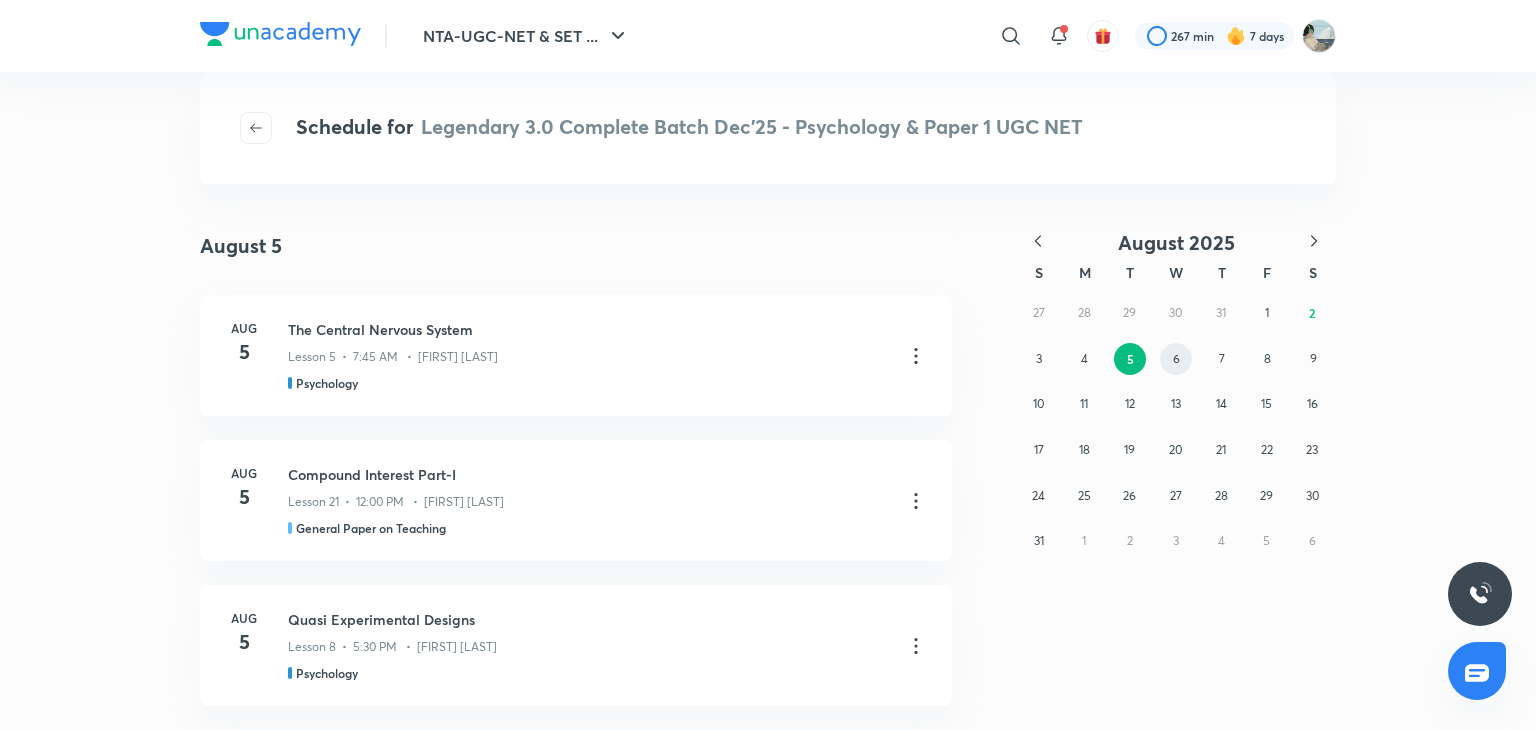 click on "6" at bounding box center (1176, 359) 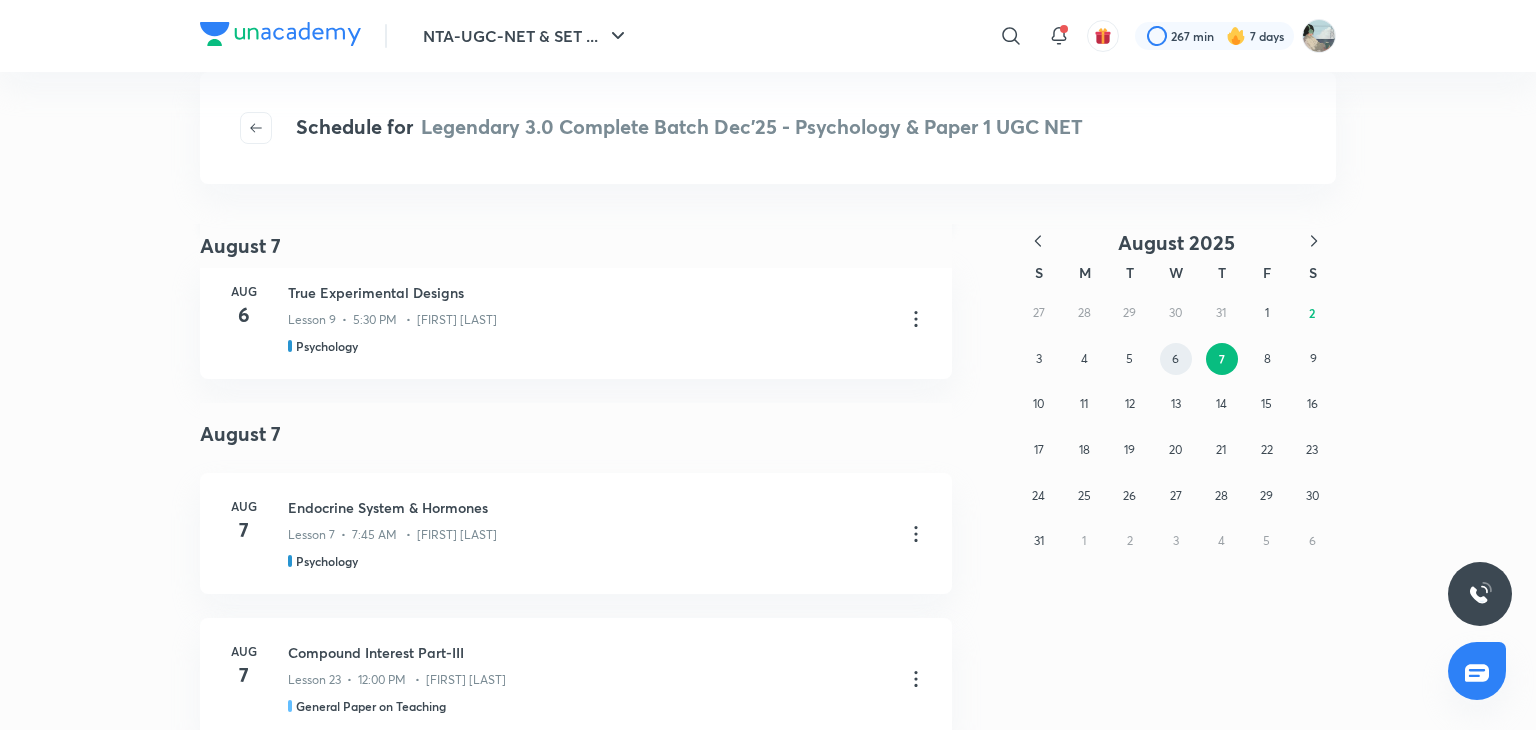 scroll, scrollTop: 0, scrollLeft: 0, axis: both 